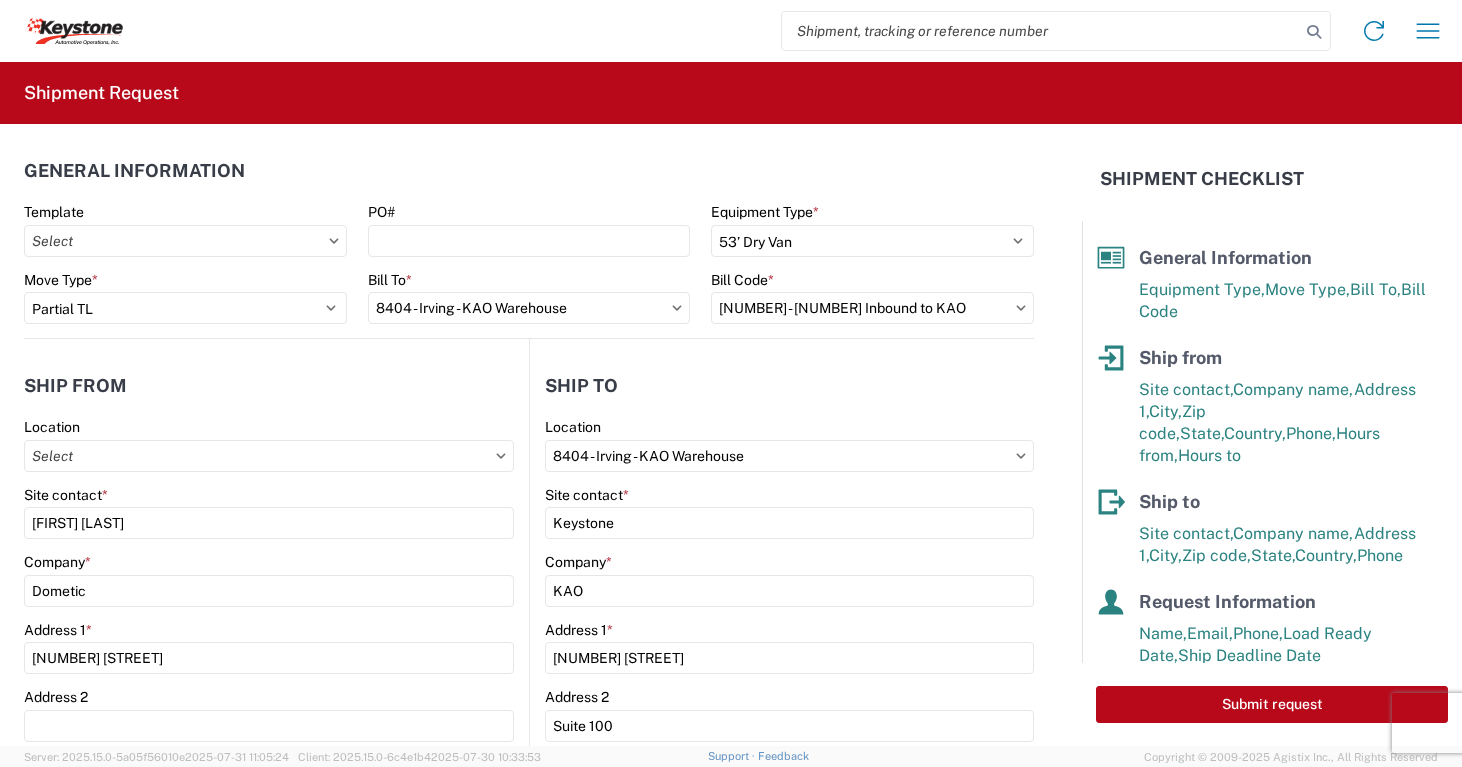 select on "STDV" 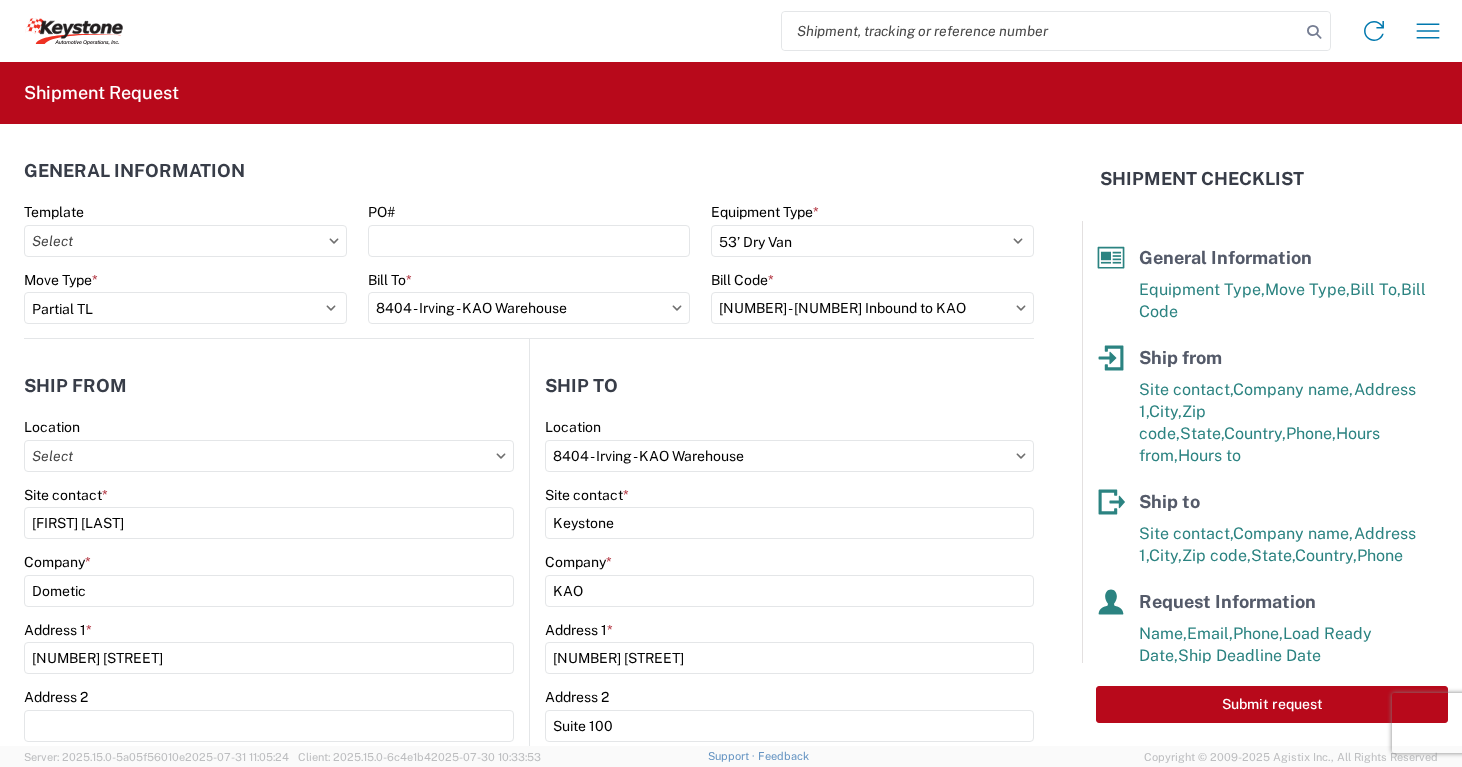 scroll, scrollTop: 0, scrollLeft: 0, axis: both 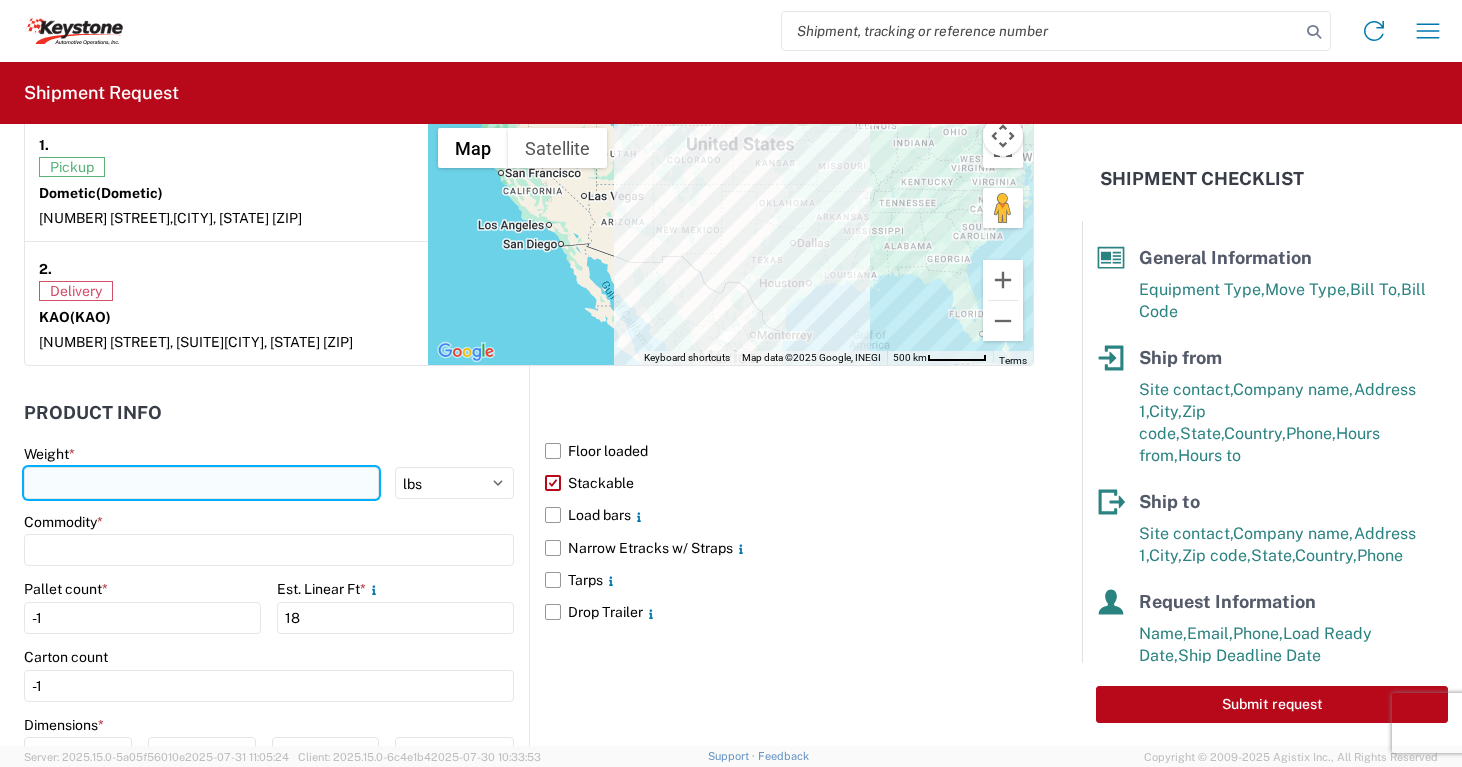 click 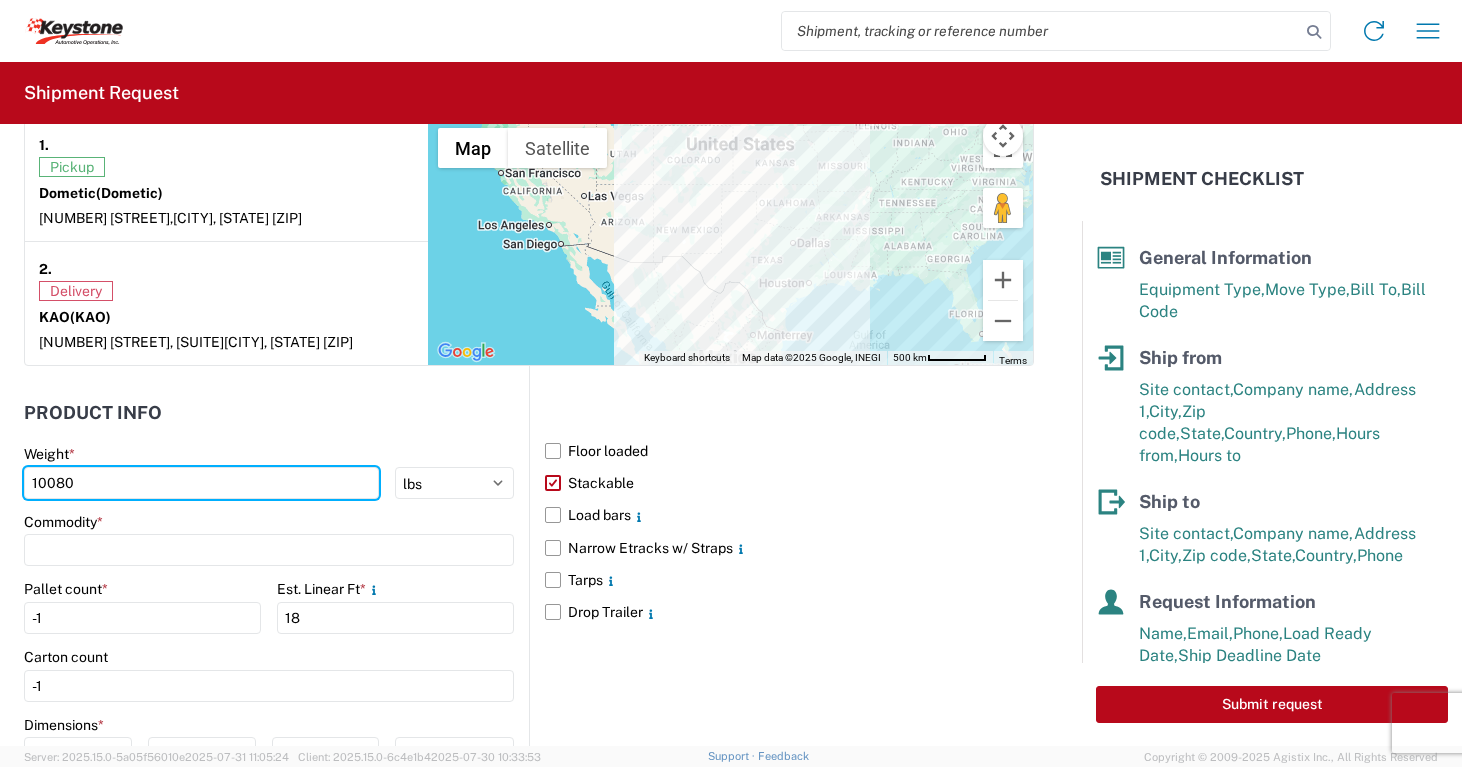 type on "10080" 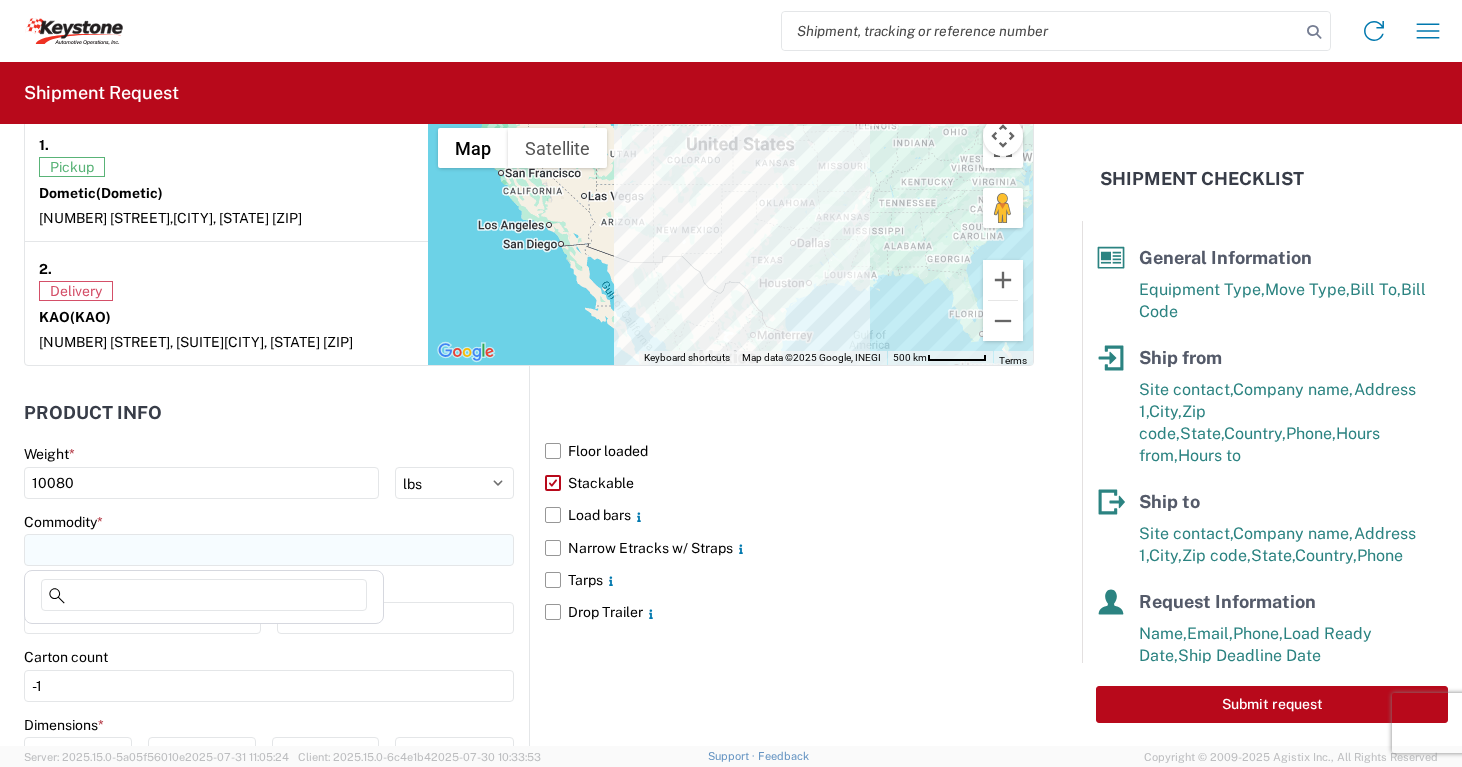 click 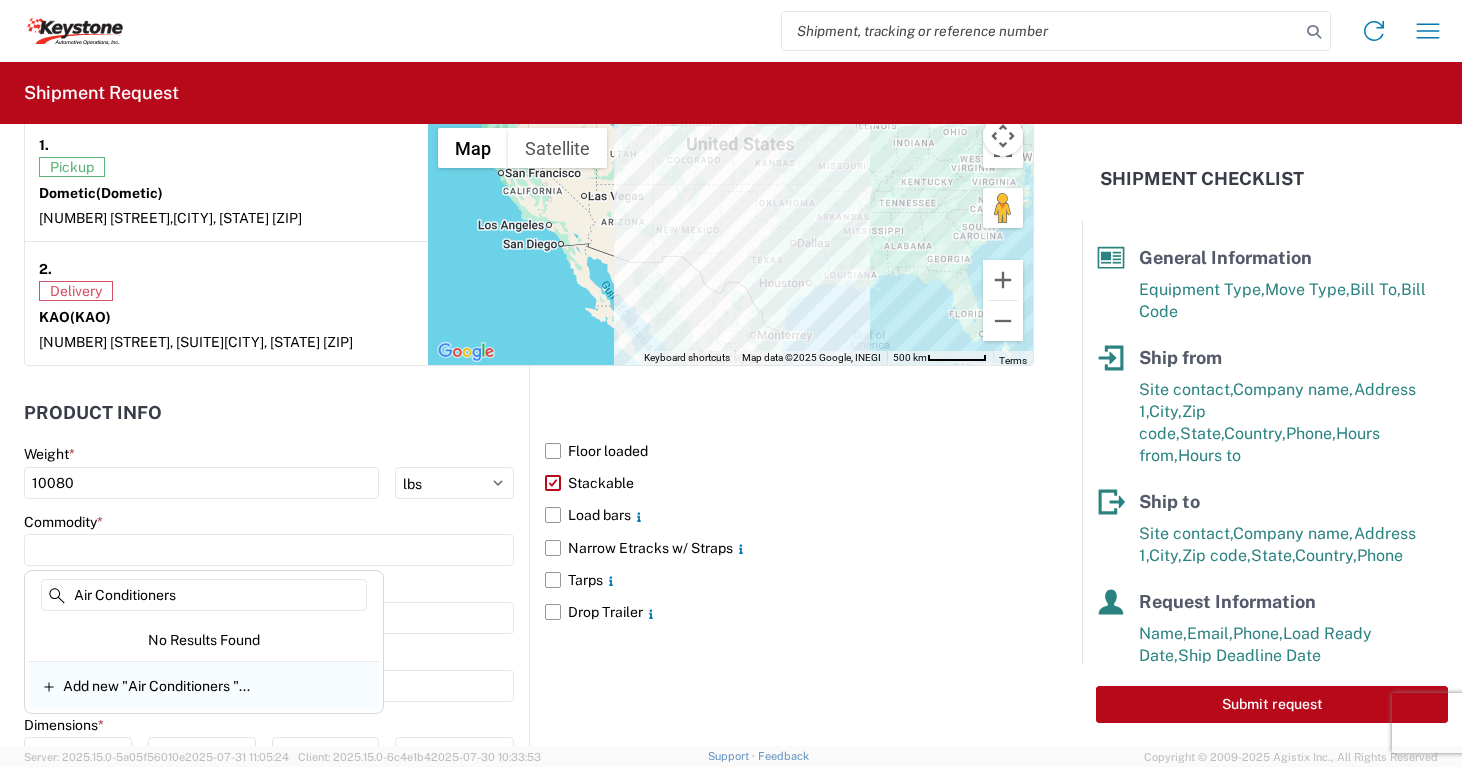 type on "Air Conditioners" 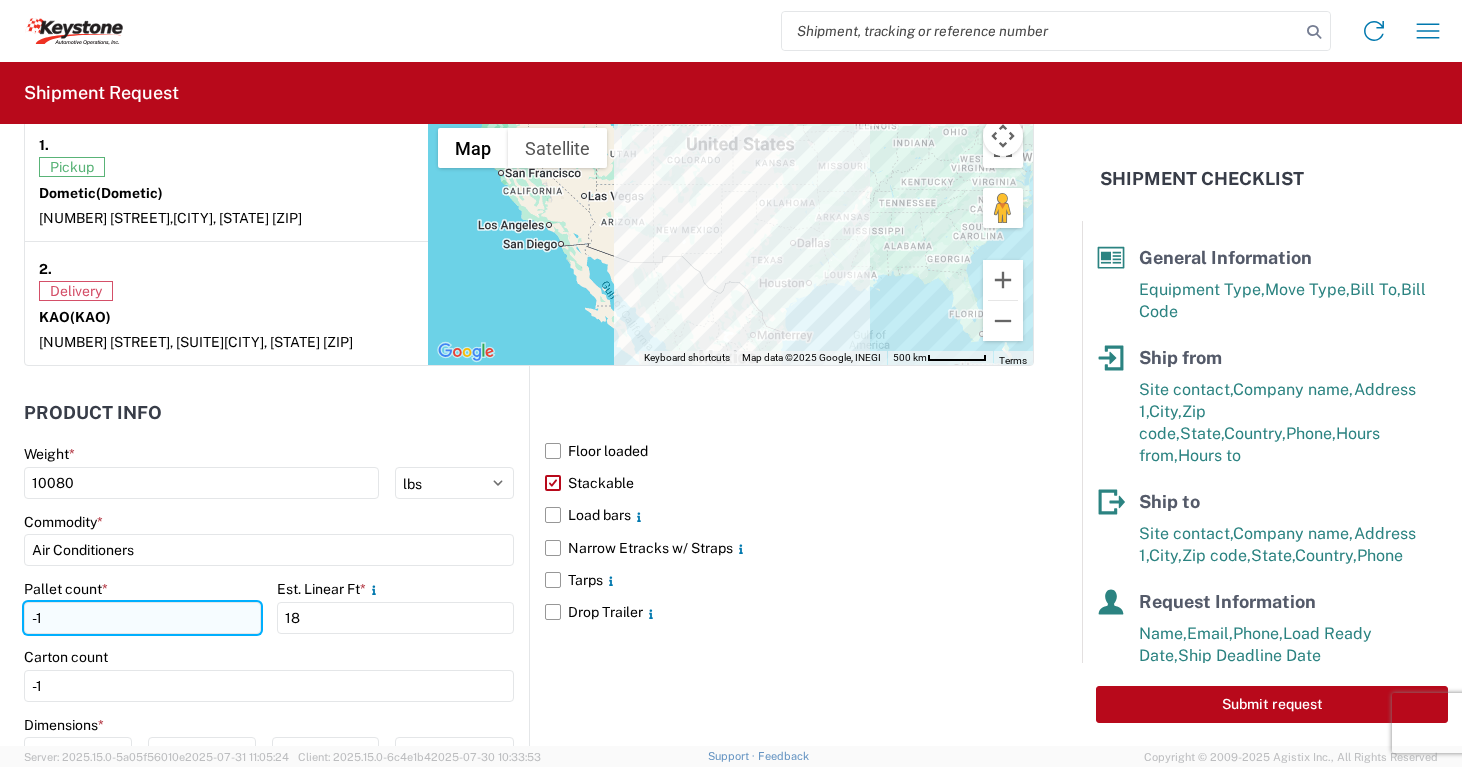 click on "-1" 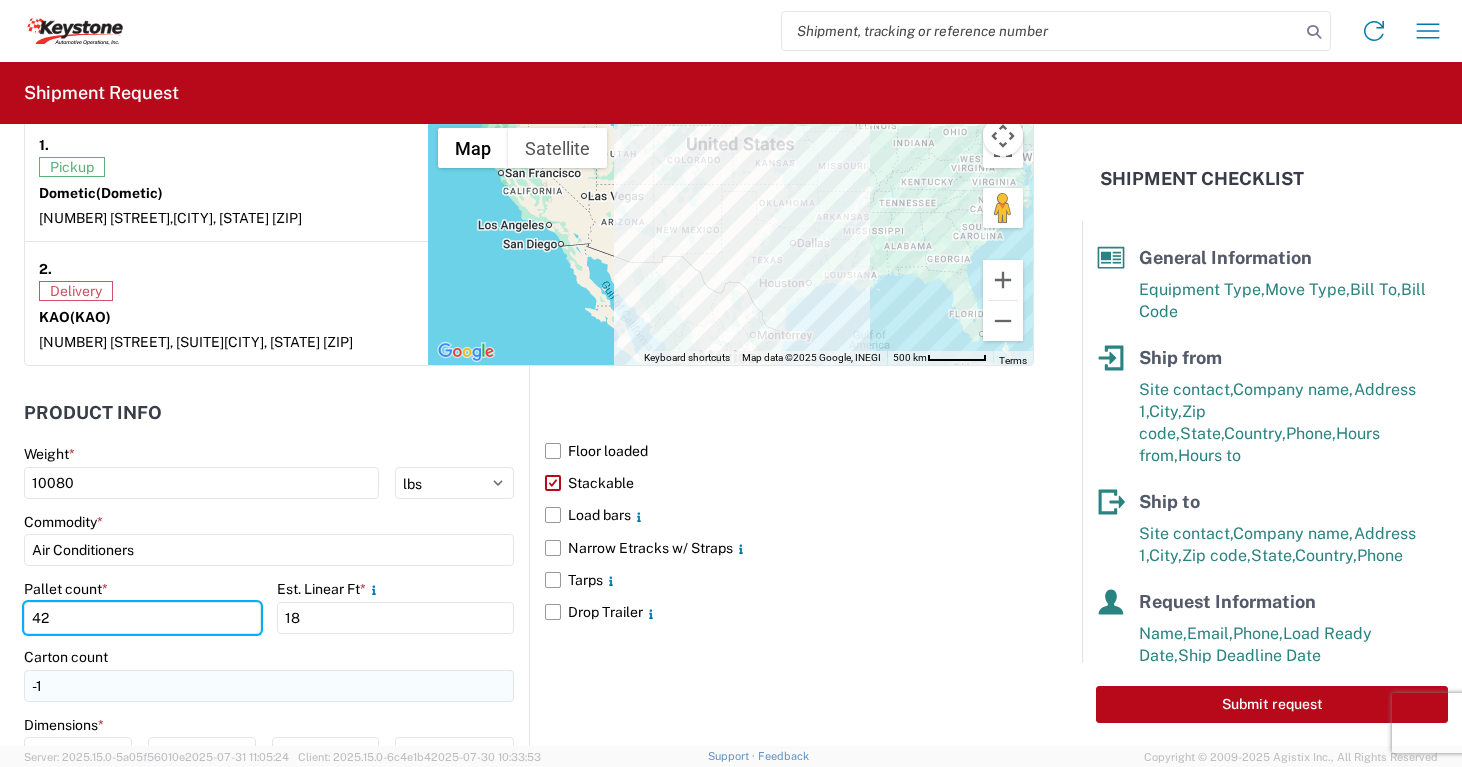 type on "42" 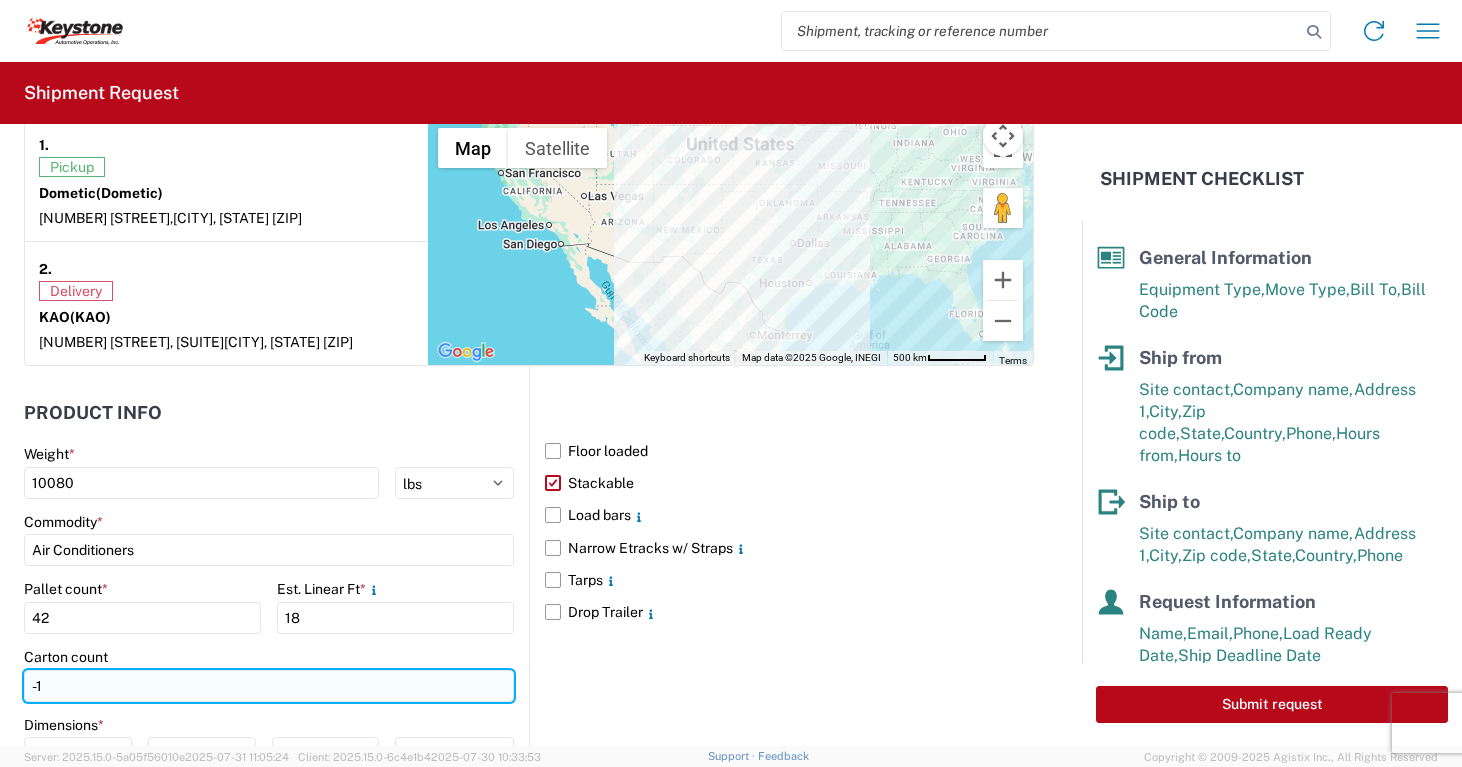 click on "-1" 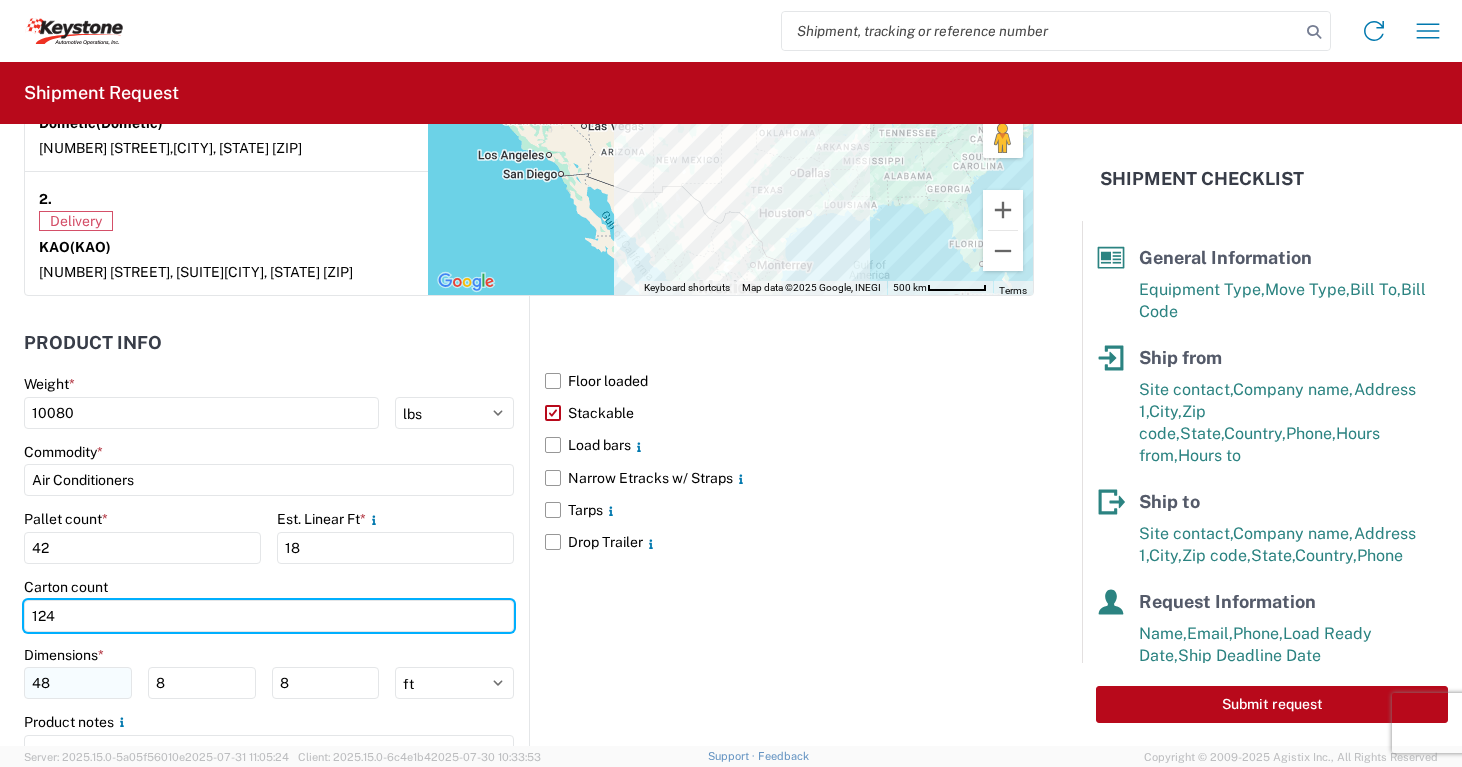 scroll, scrollTop: 1777, scrollLeft: 0, axis: vertical 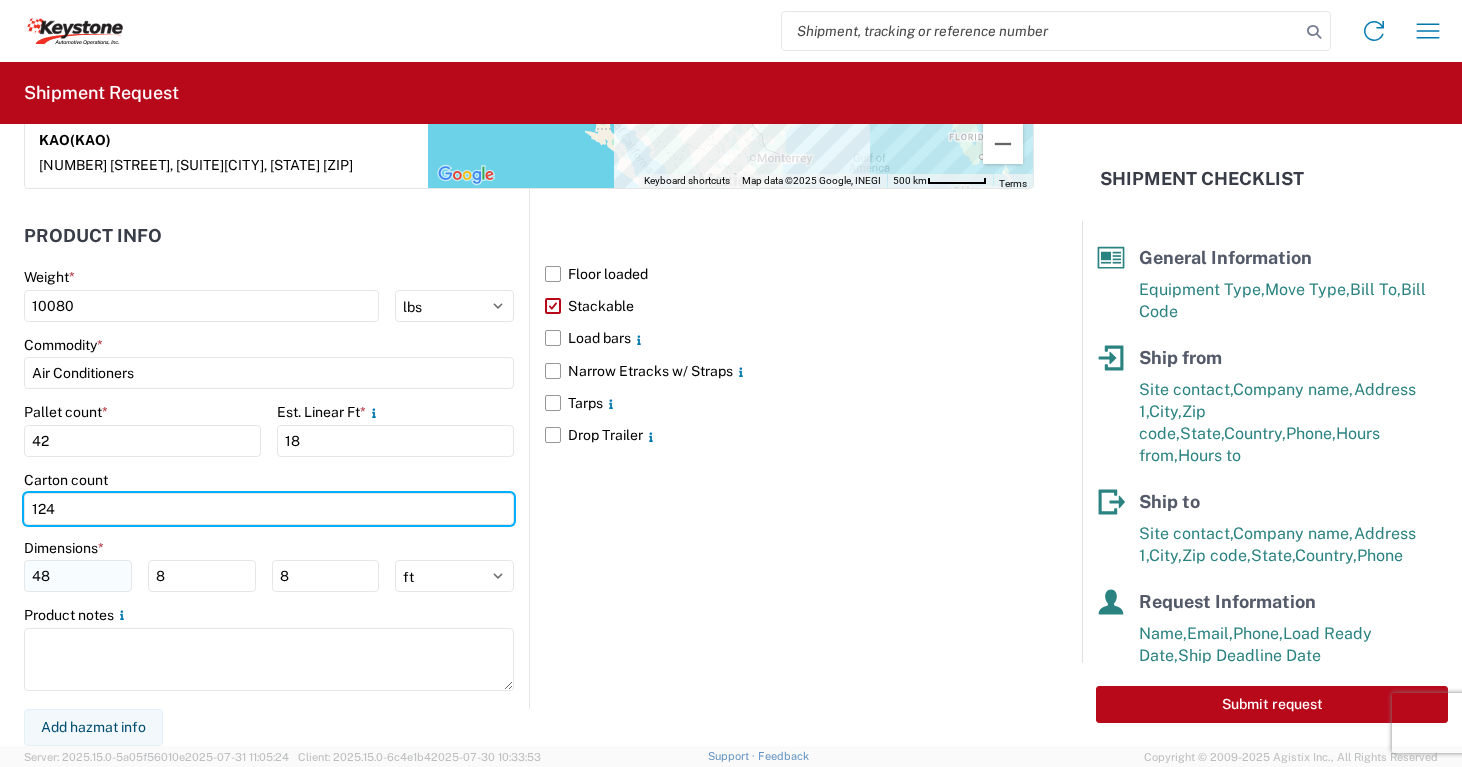 type on "124" 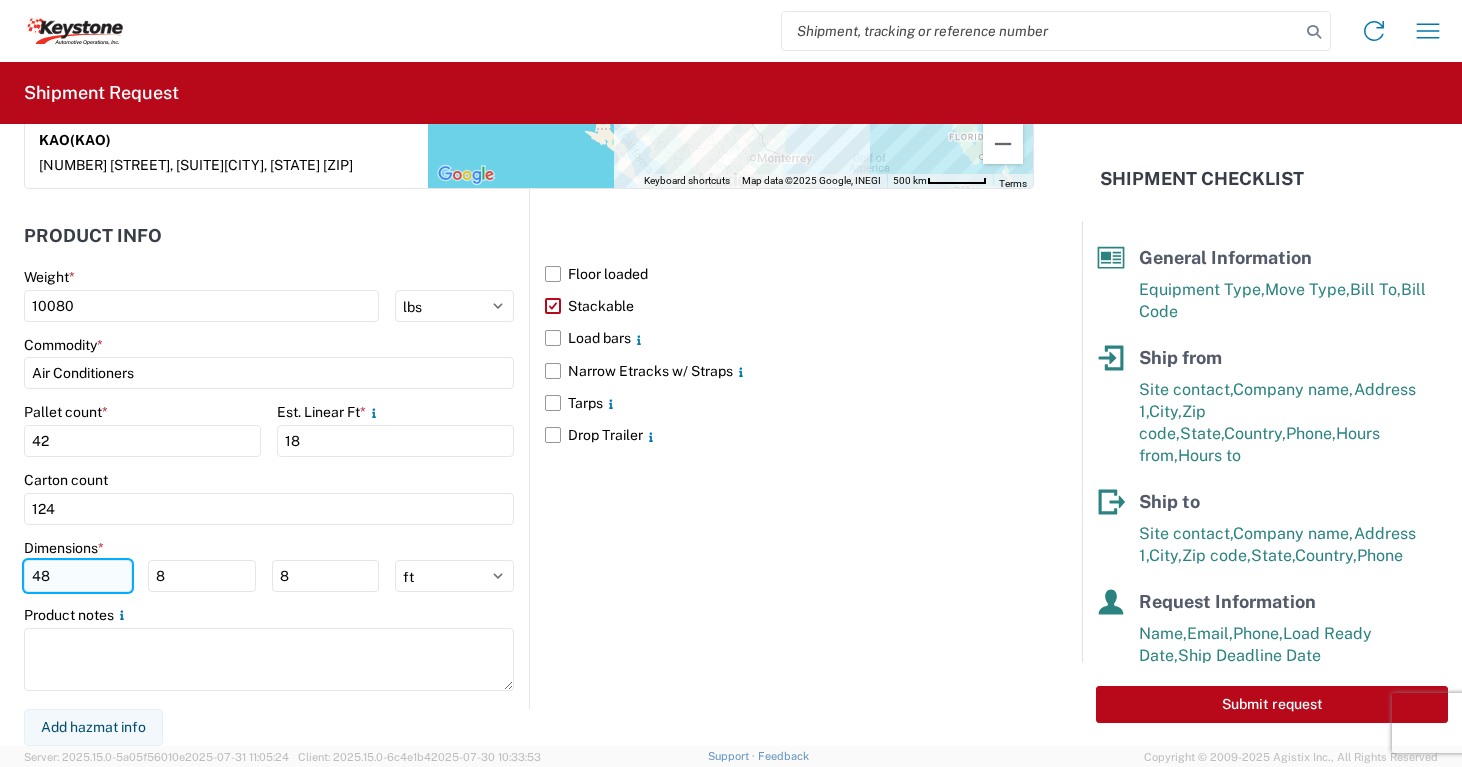 click on "48" 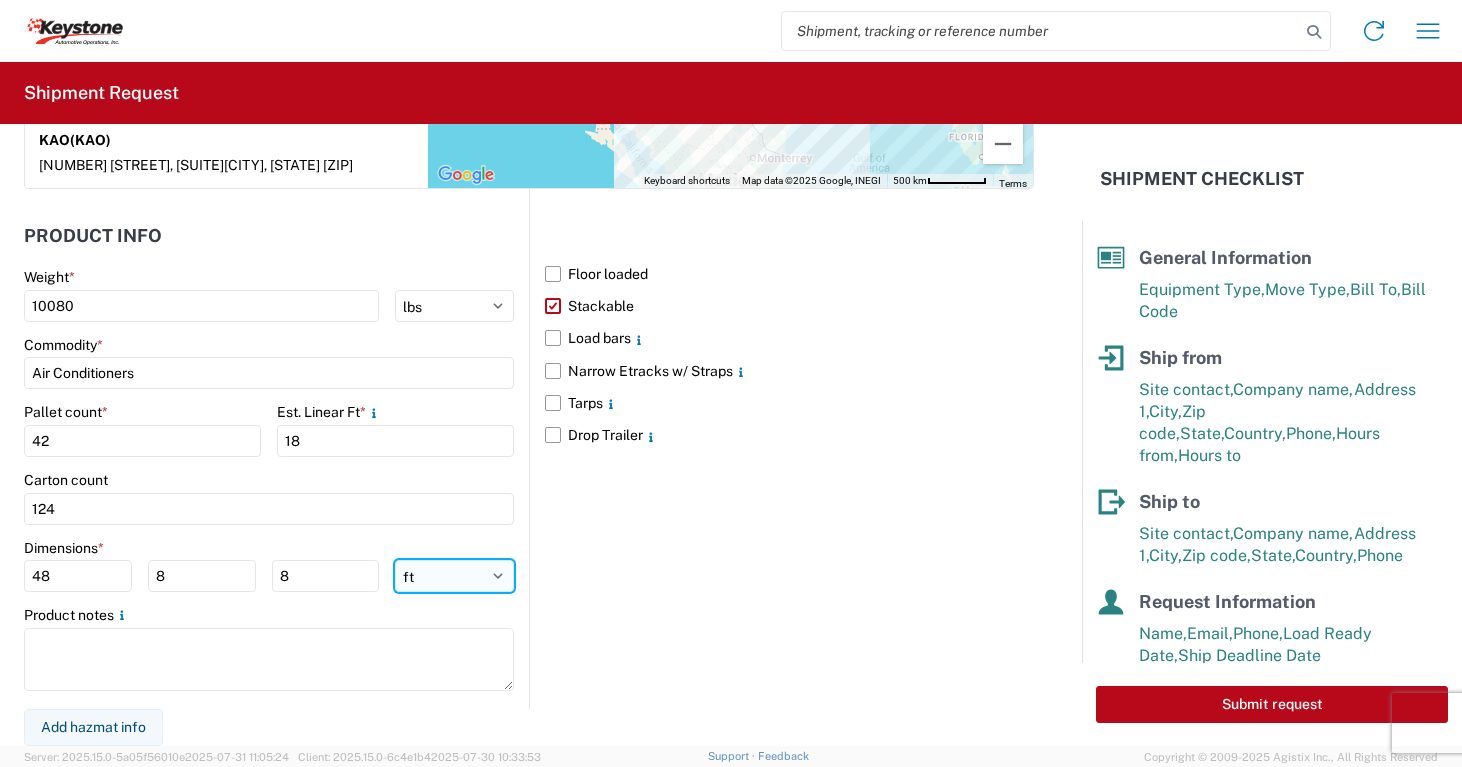 click on "ft in cm" 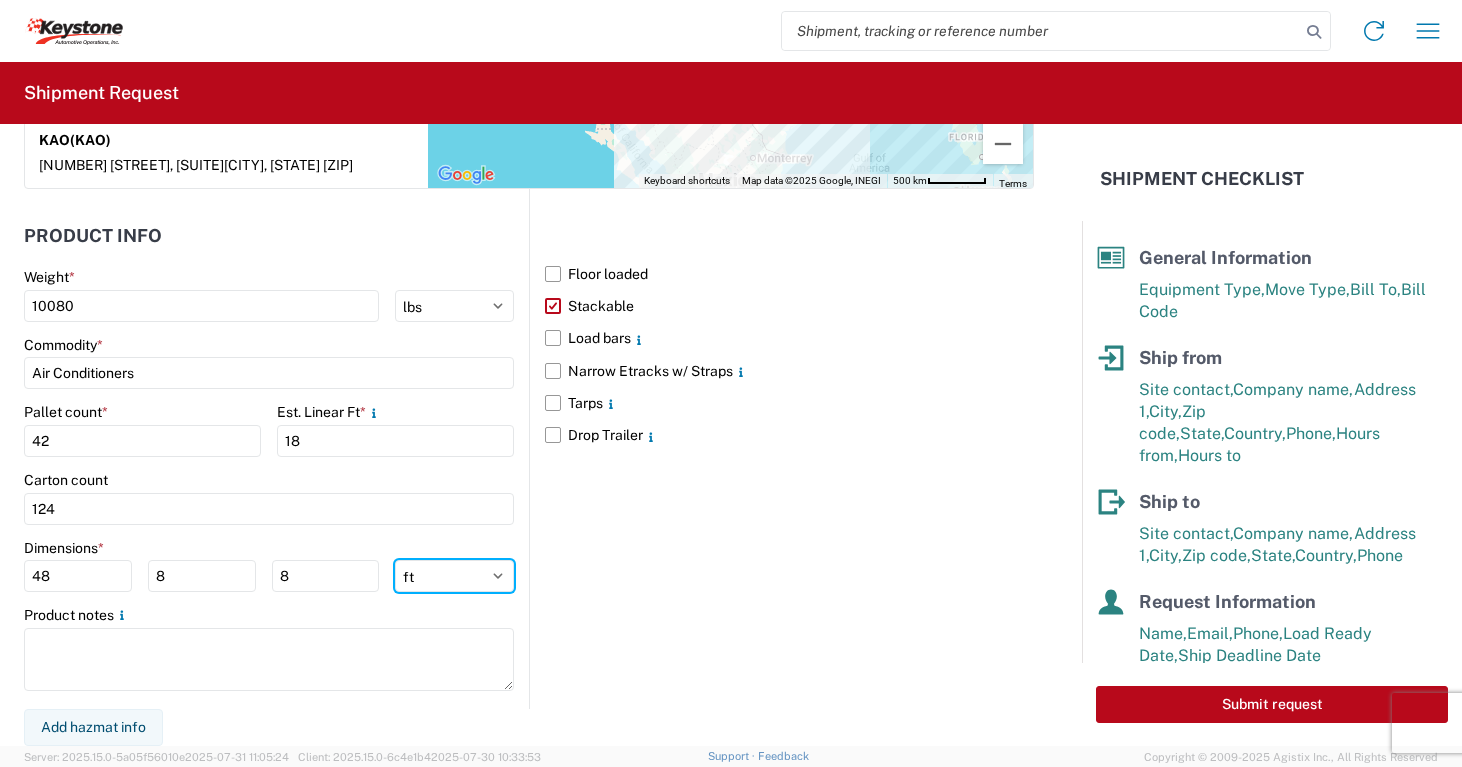 select on "IN" 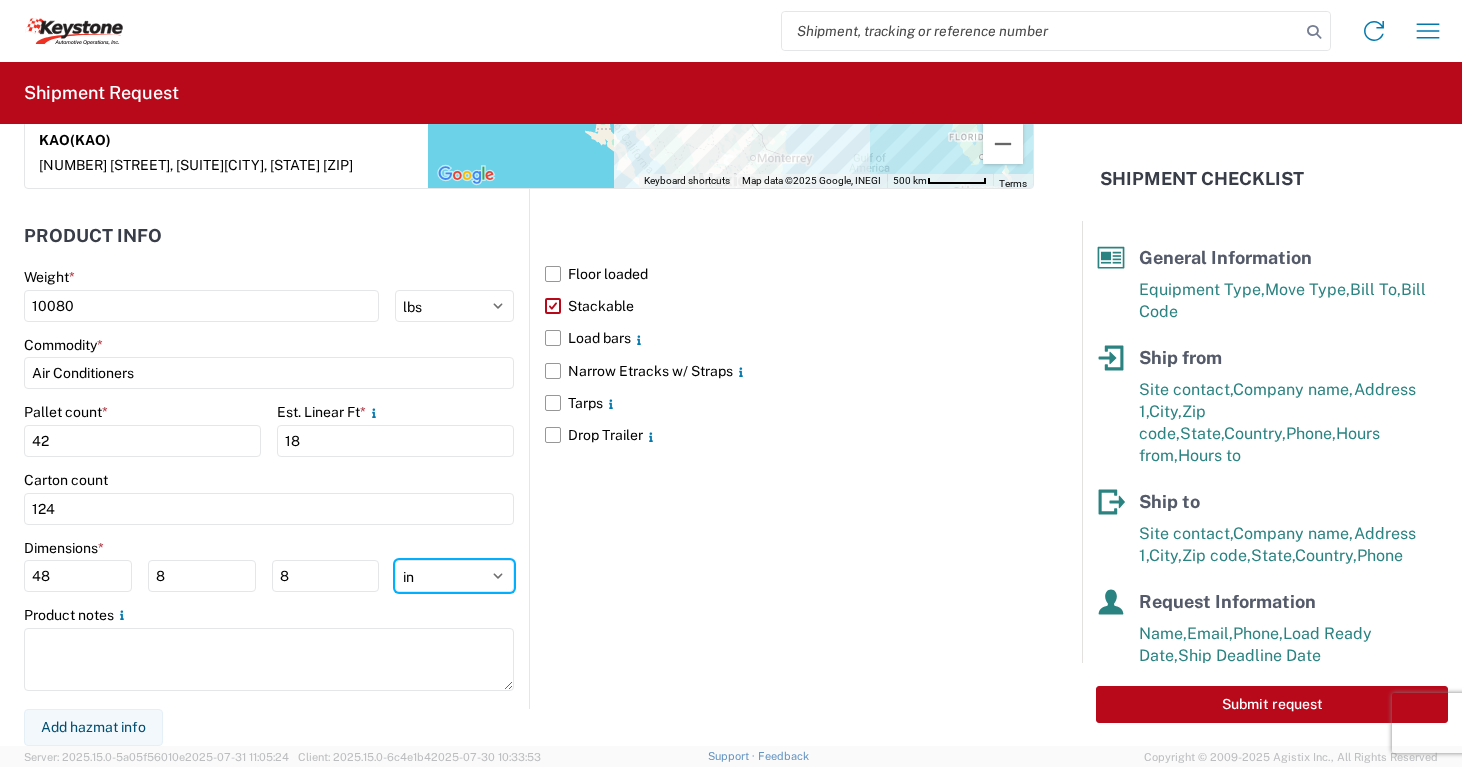 click on "ft in cm" 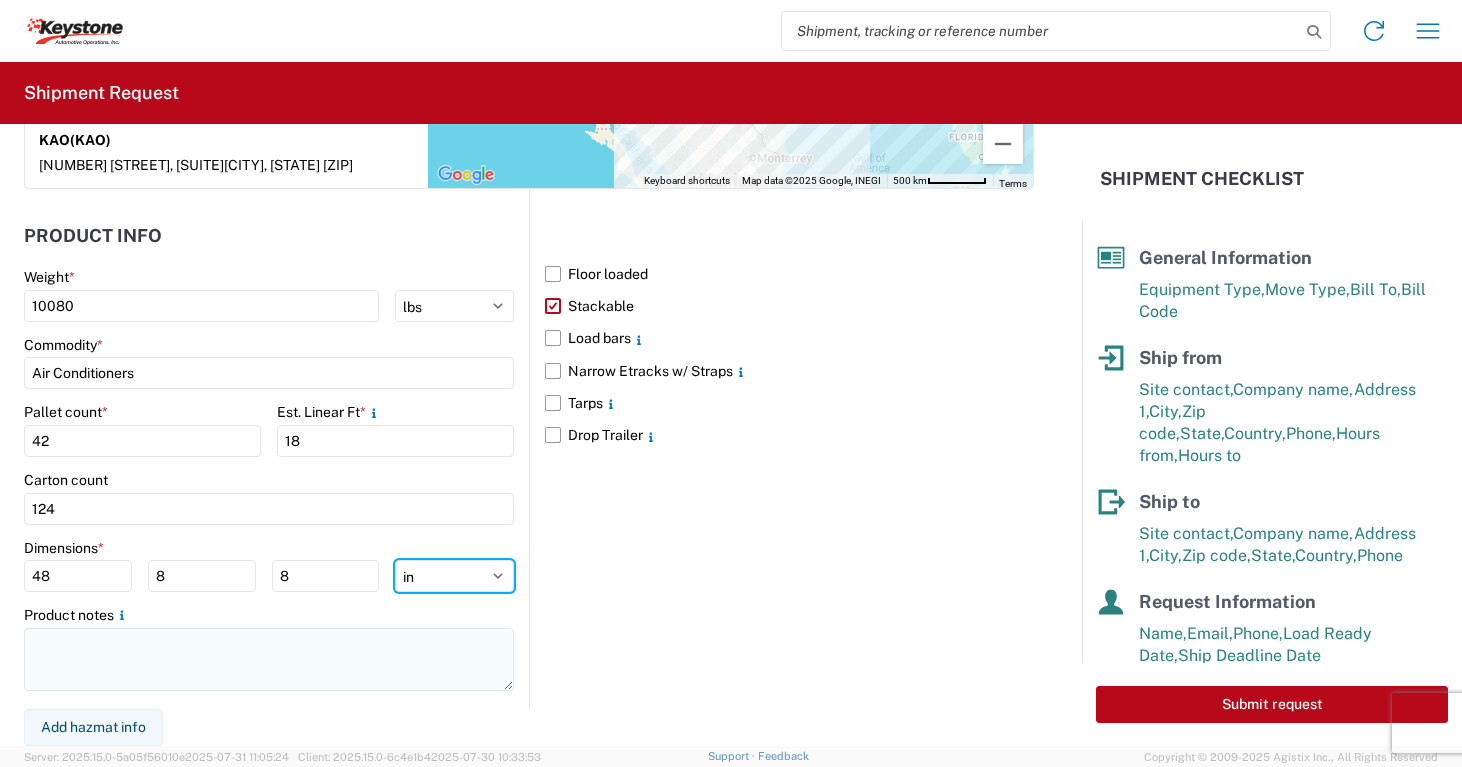 type on "576" 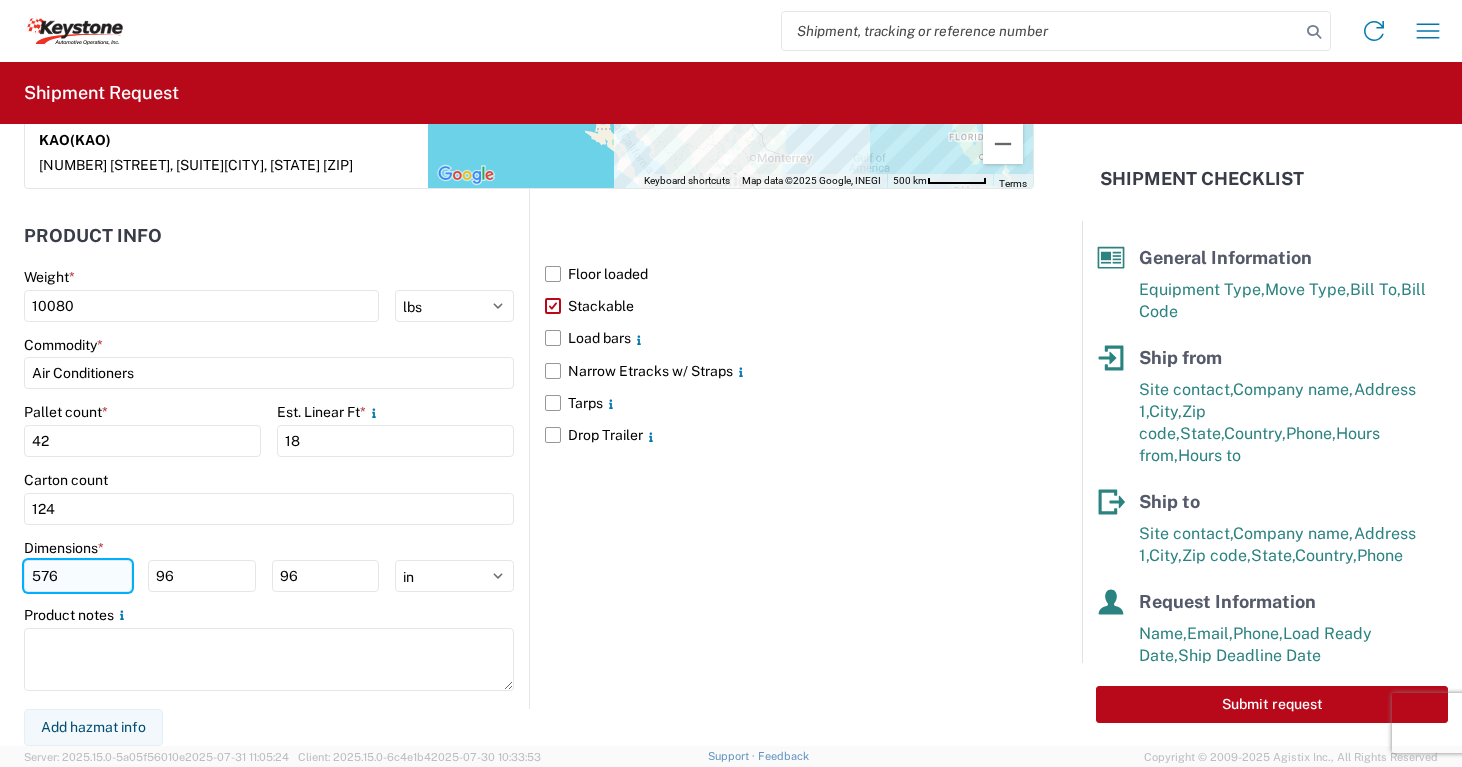click on "576" 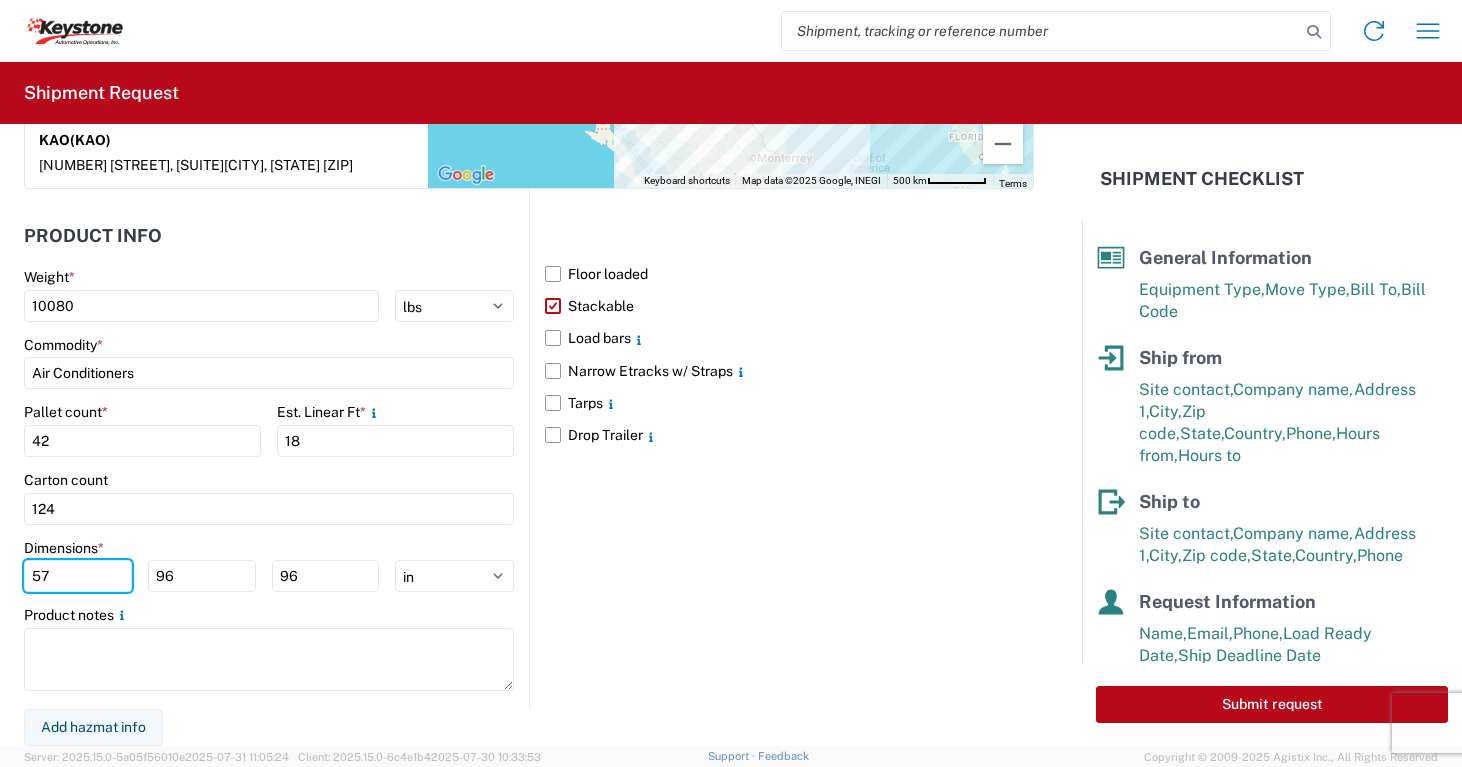 type on "5" 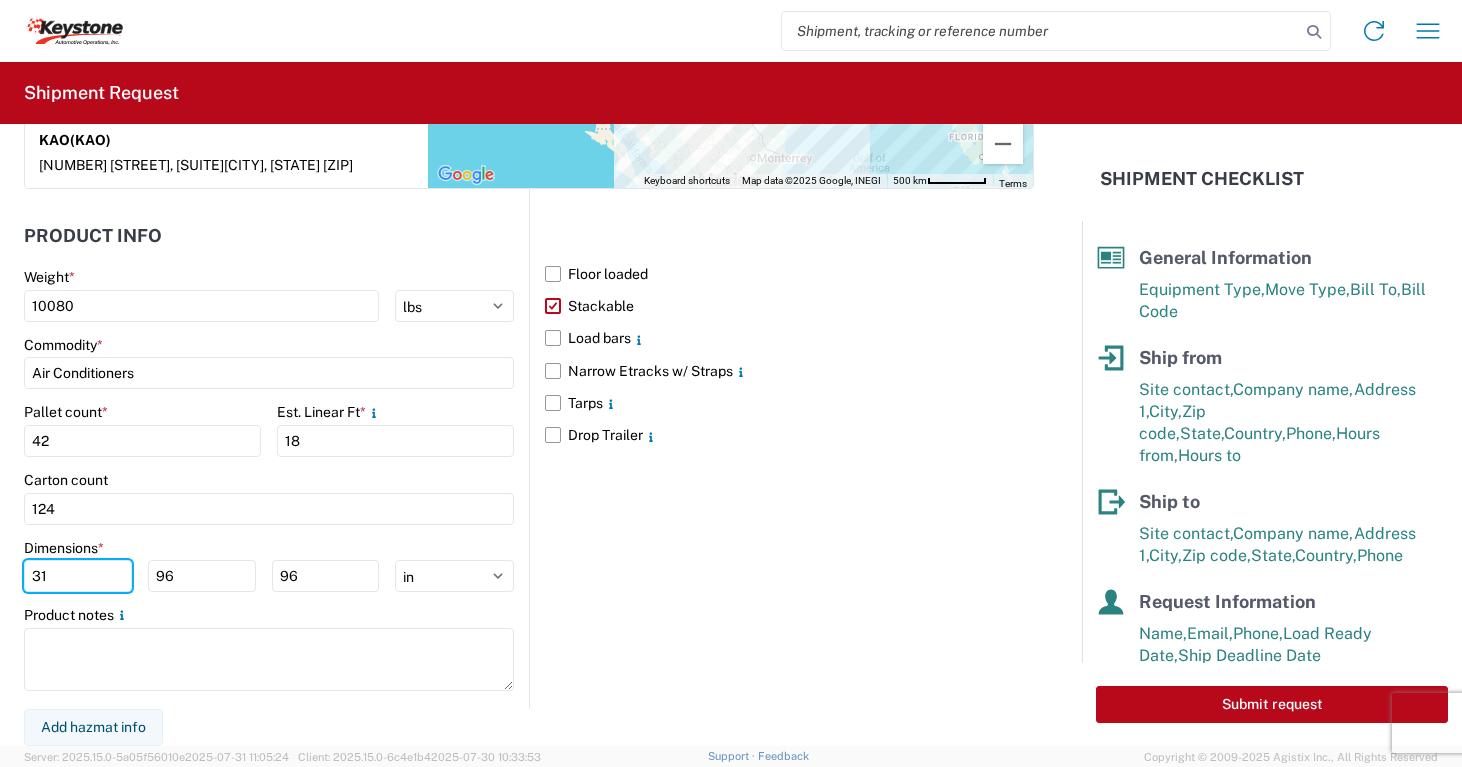type on "31" 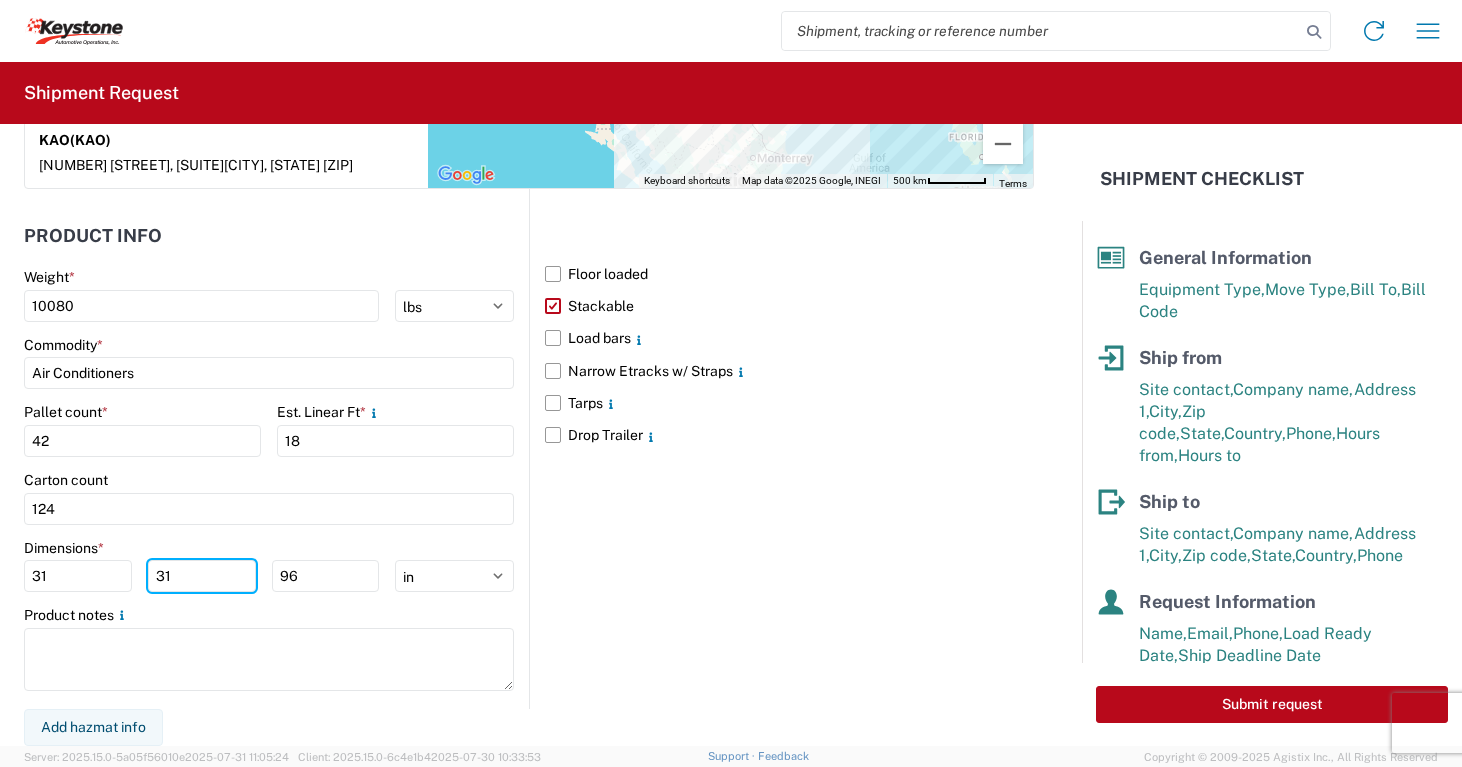 type on "31" 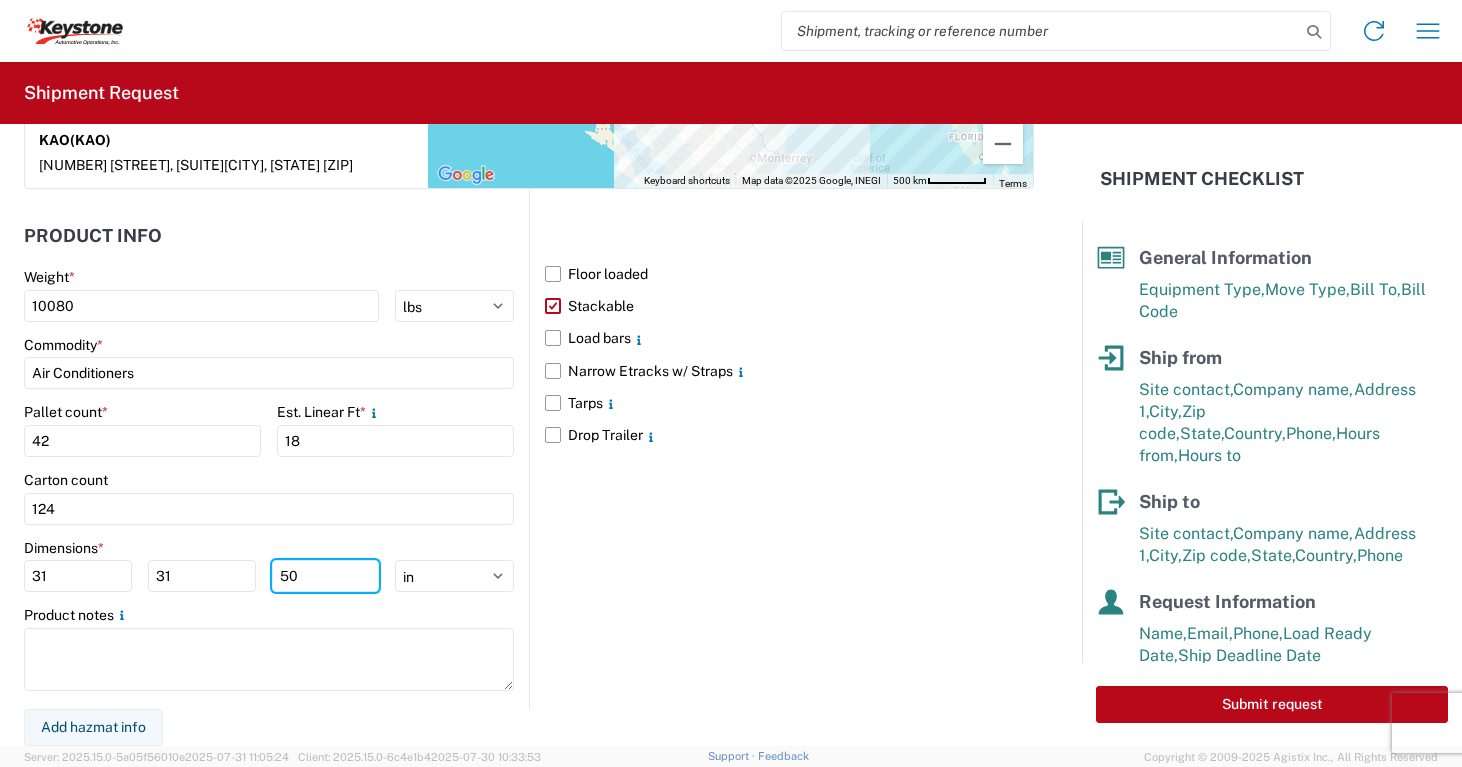type on "50" 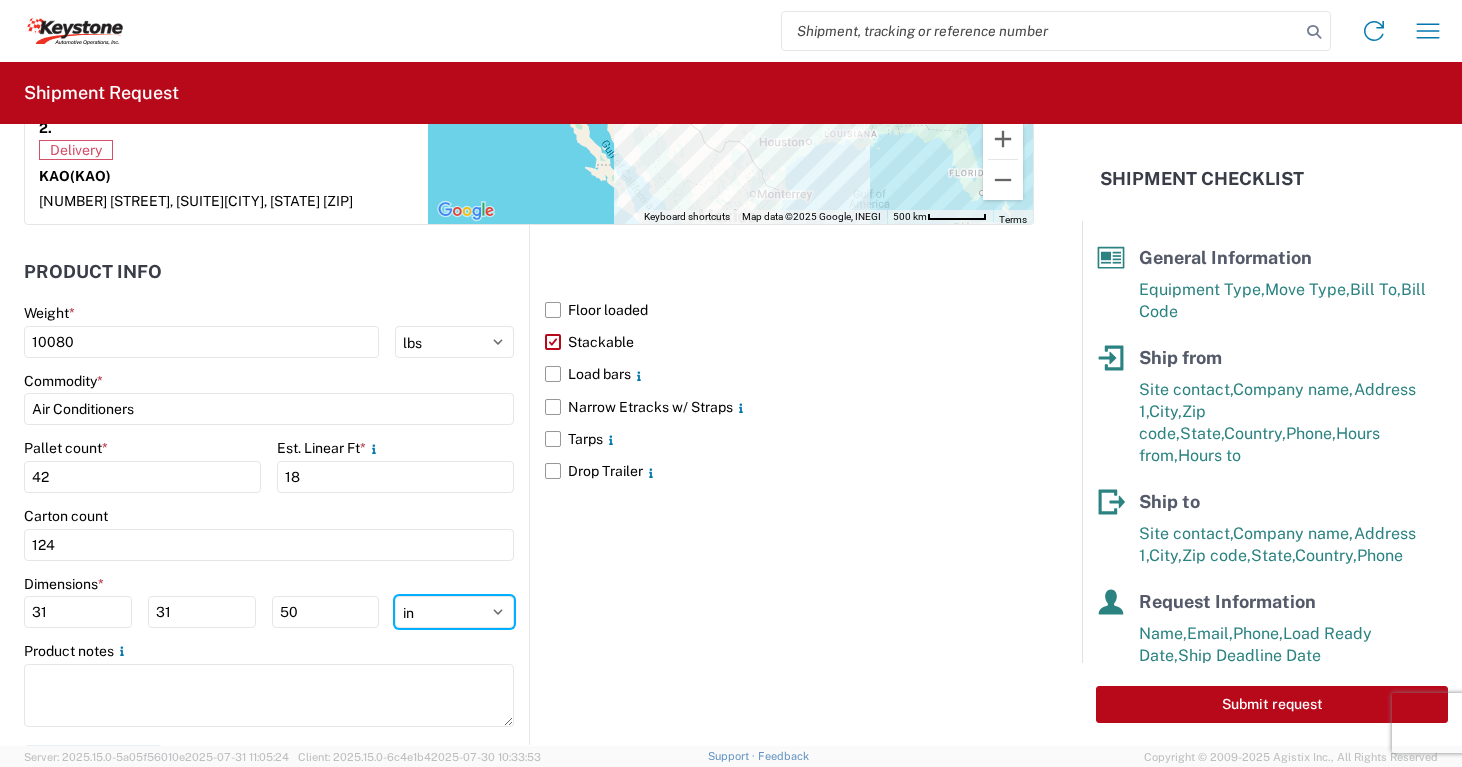 scroll, scrollTop: 1777, scrollLeft: 0, axis: vertical 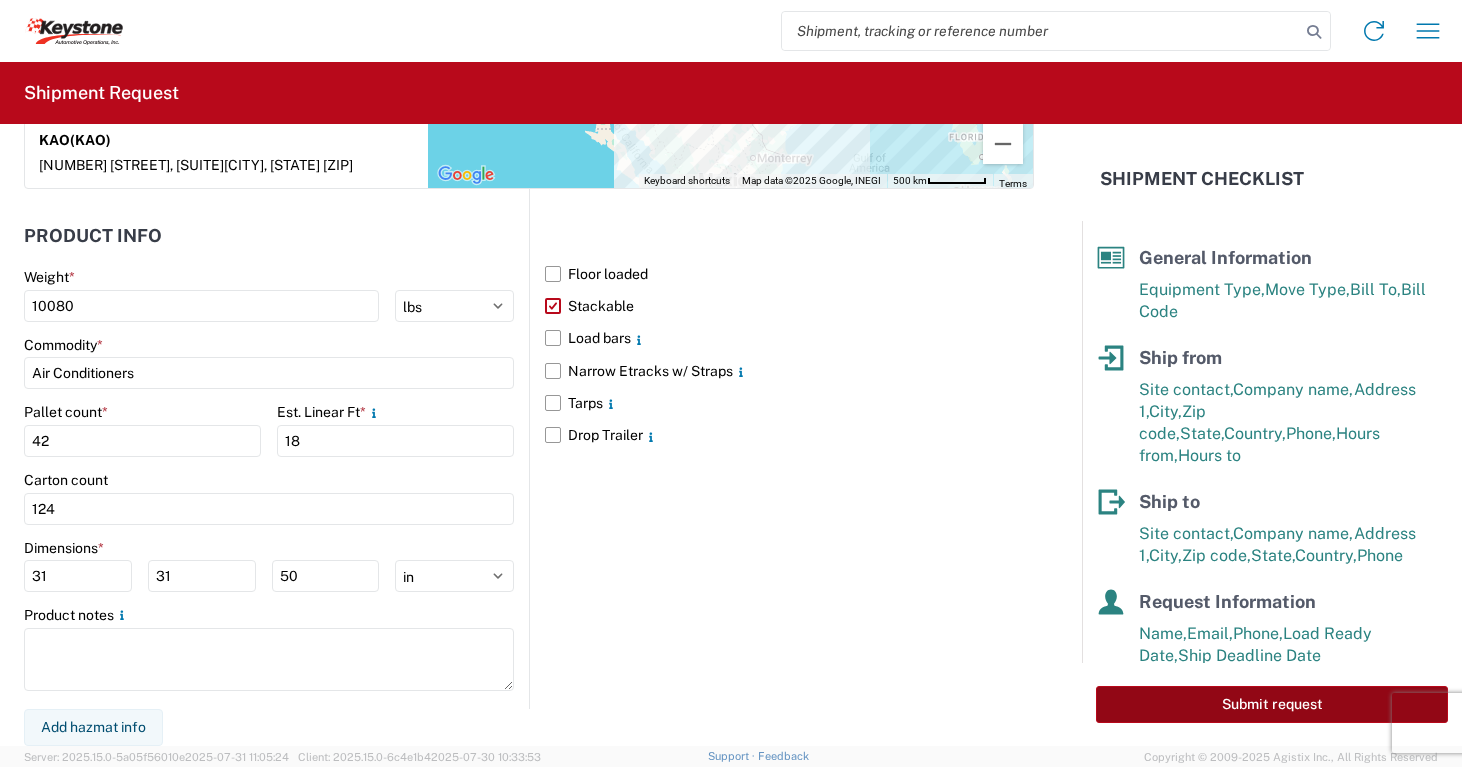 click on "Submit request" 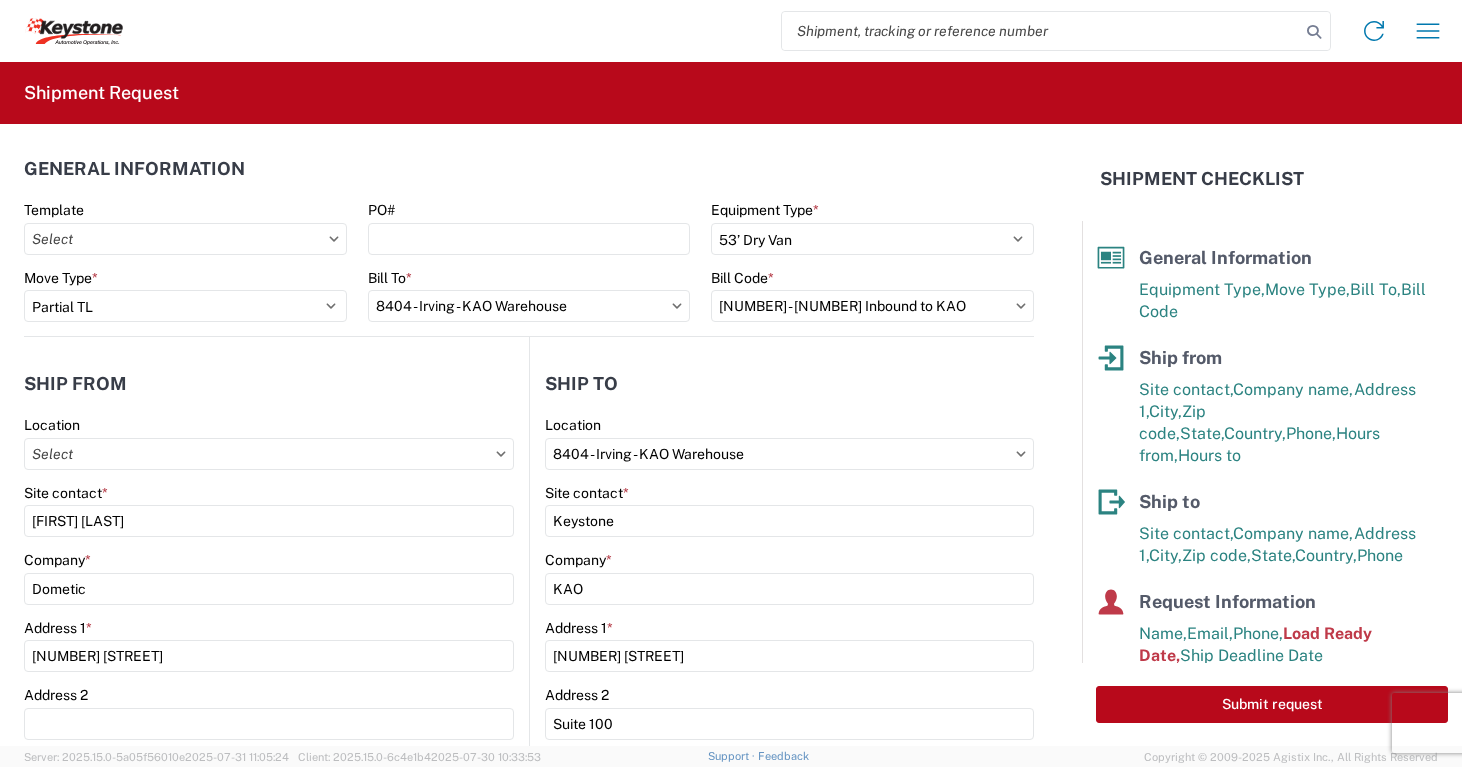 scroll, scrollTop: 0, scrollLeft: 0, axis: both 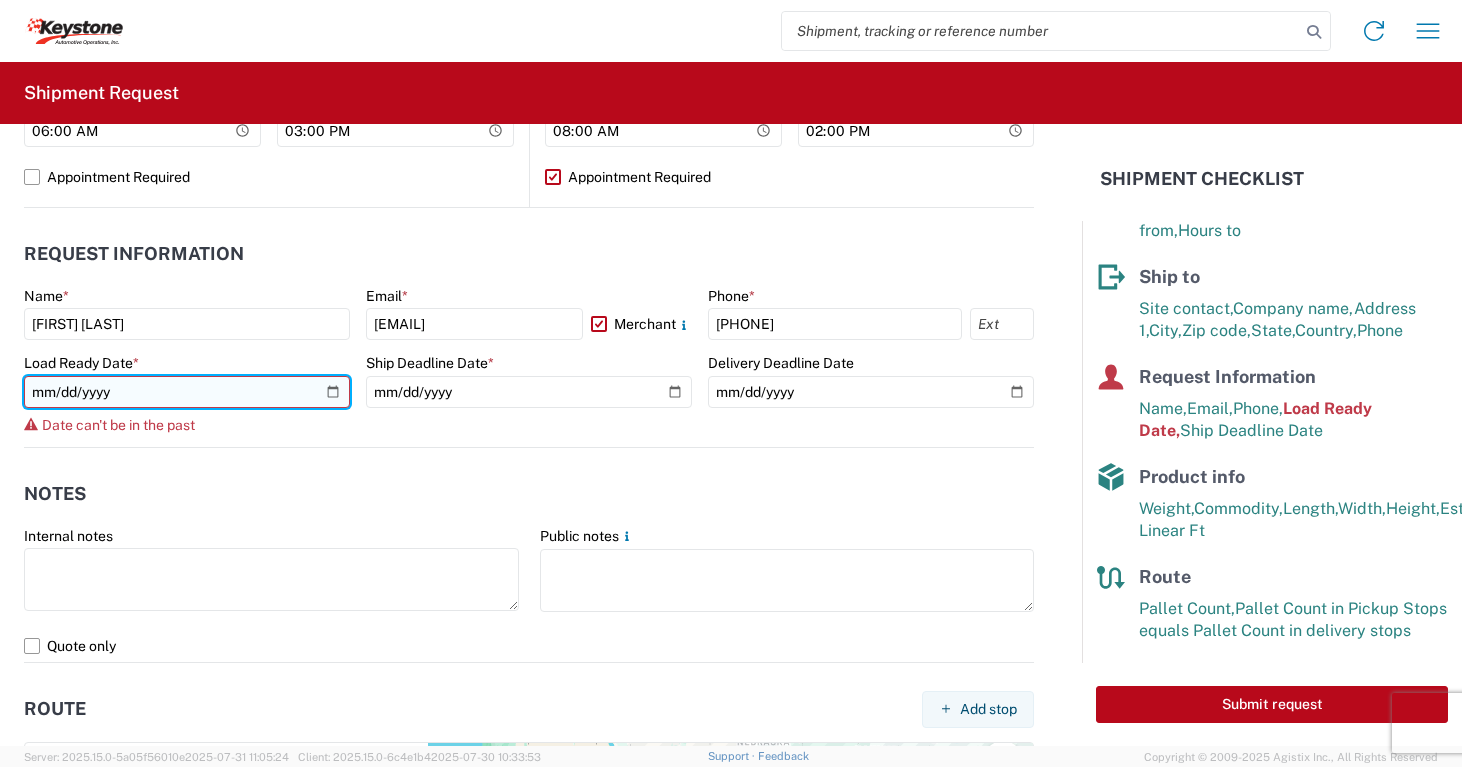 click on "[DATE]" 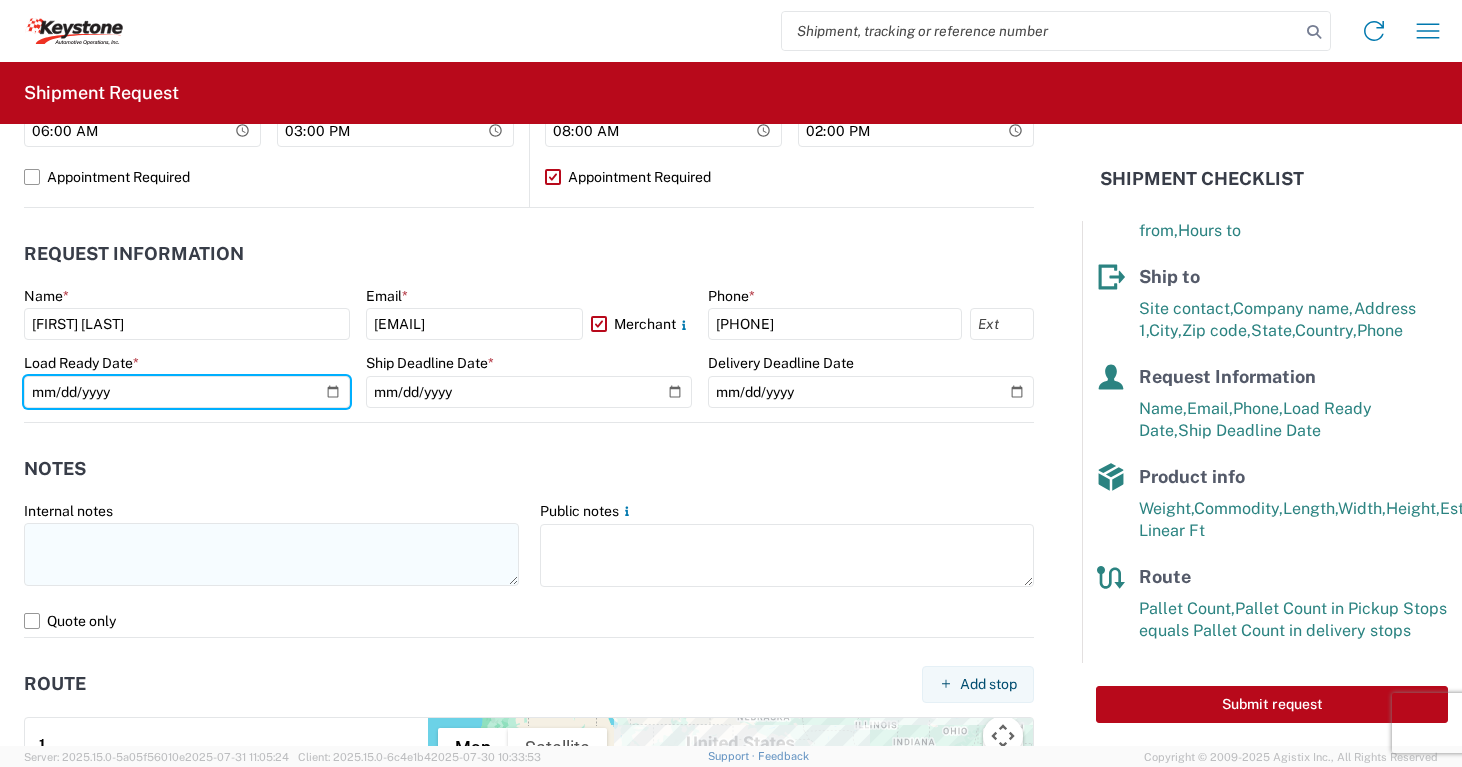 type on "[DATE]" 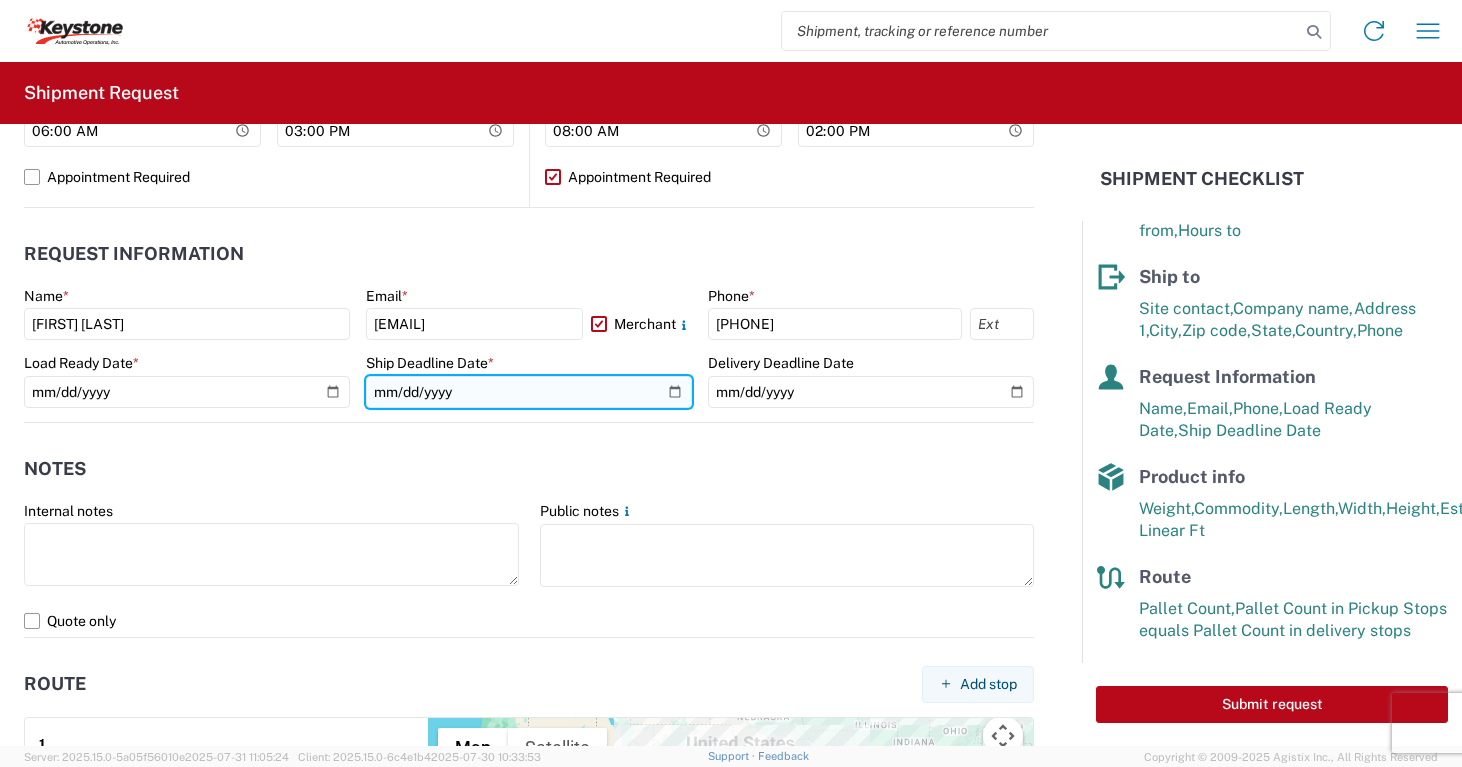 click on "[DATE]" 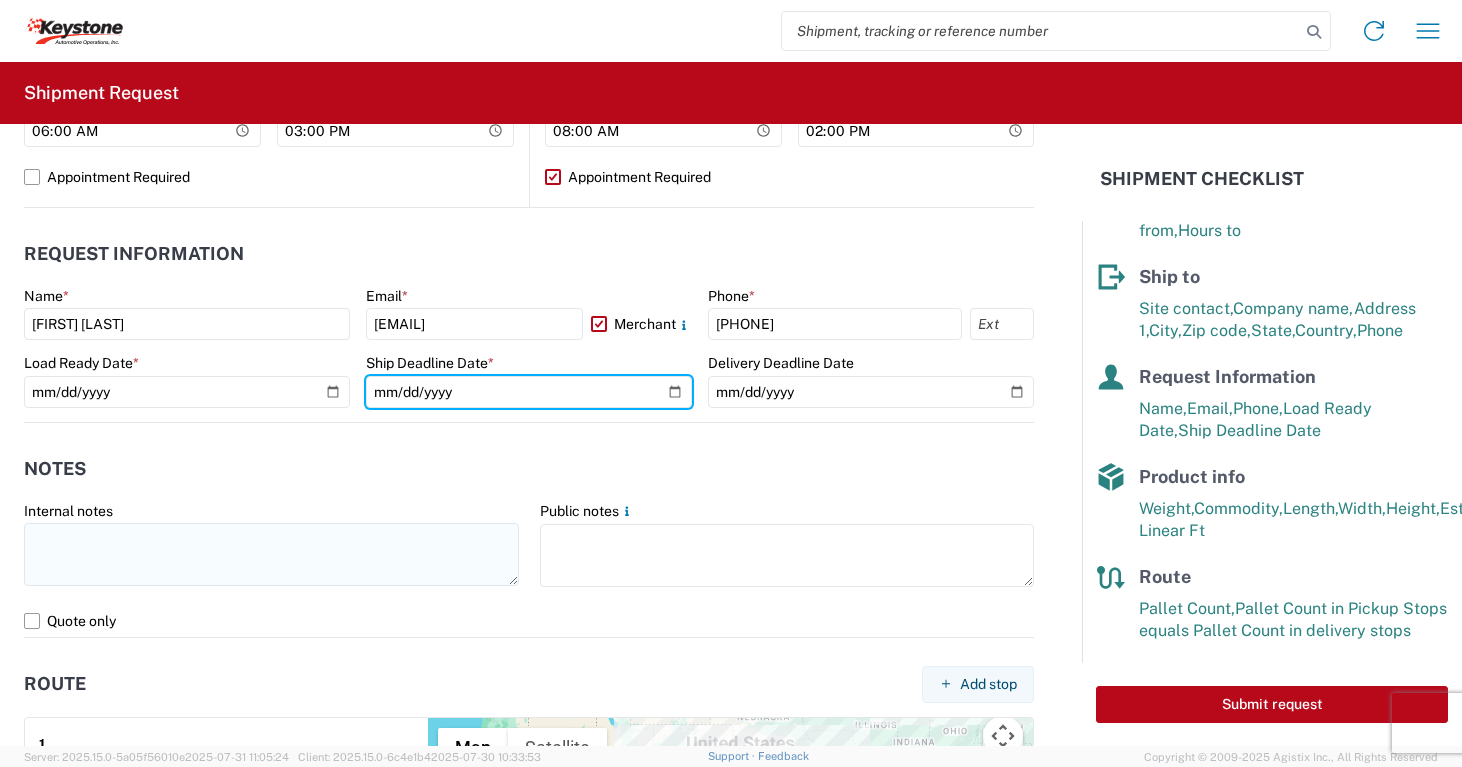 type on "[DATE]" 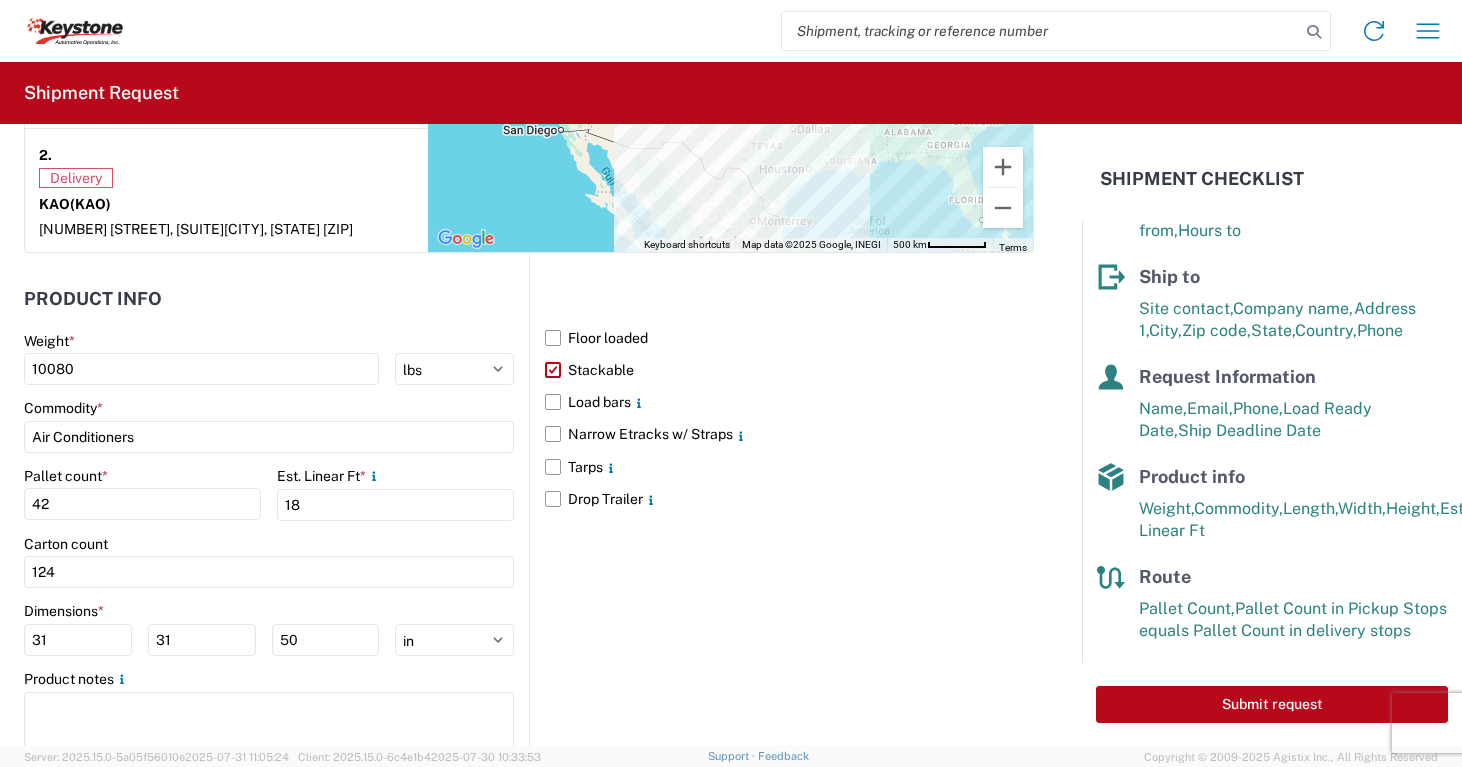 scroll, scrollTop: 1777, scrollLeft: 0, axis: vertical 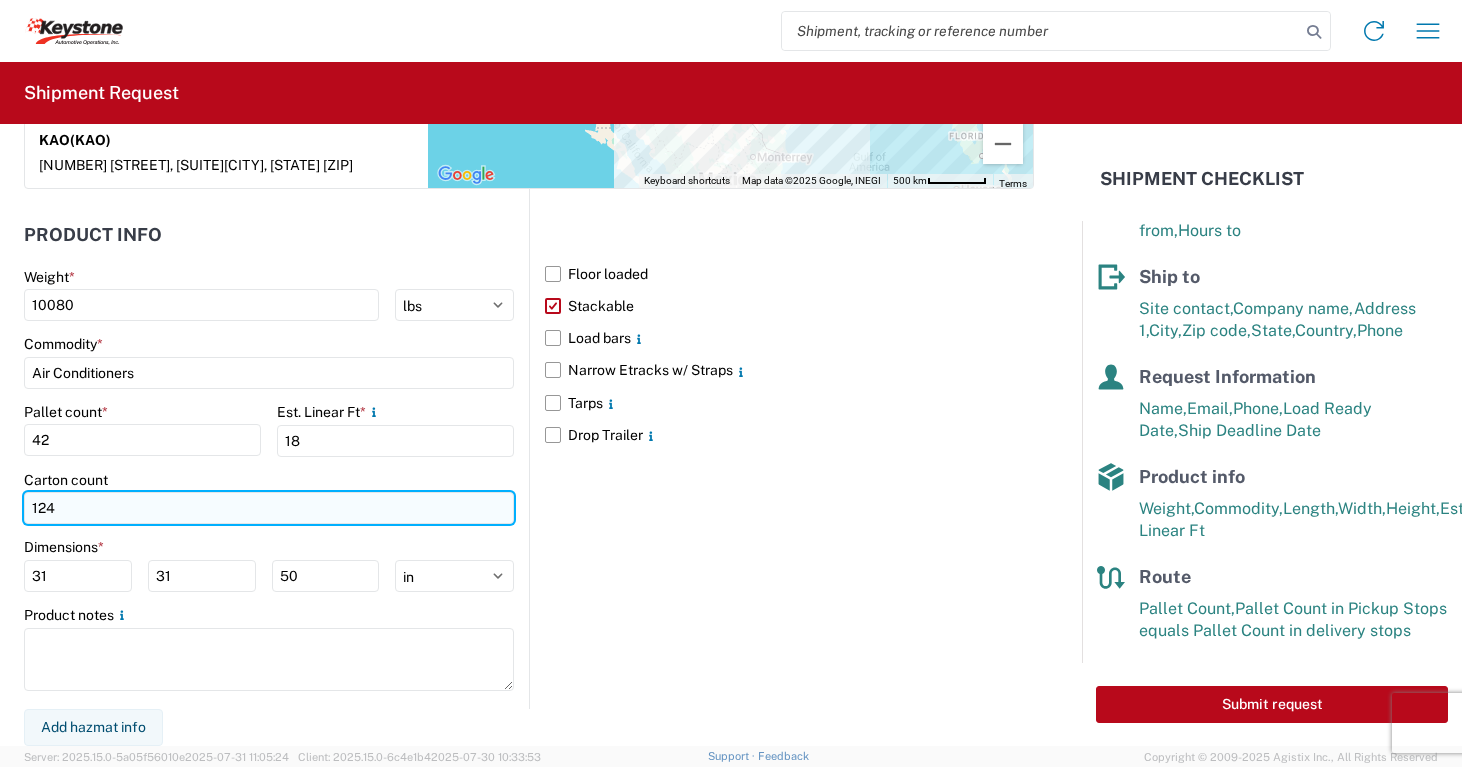 click on "124" 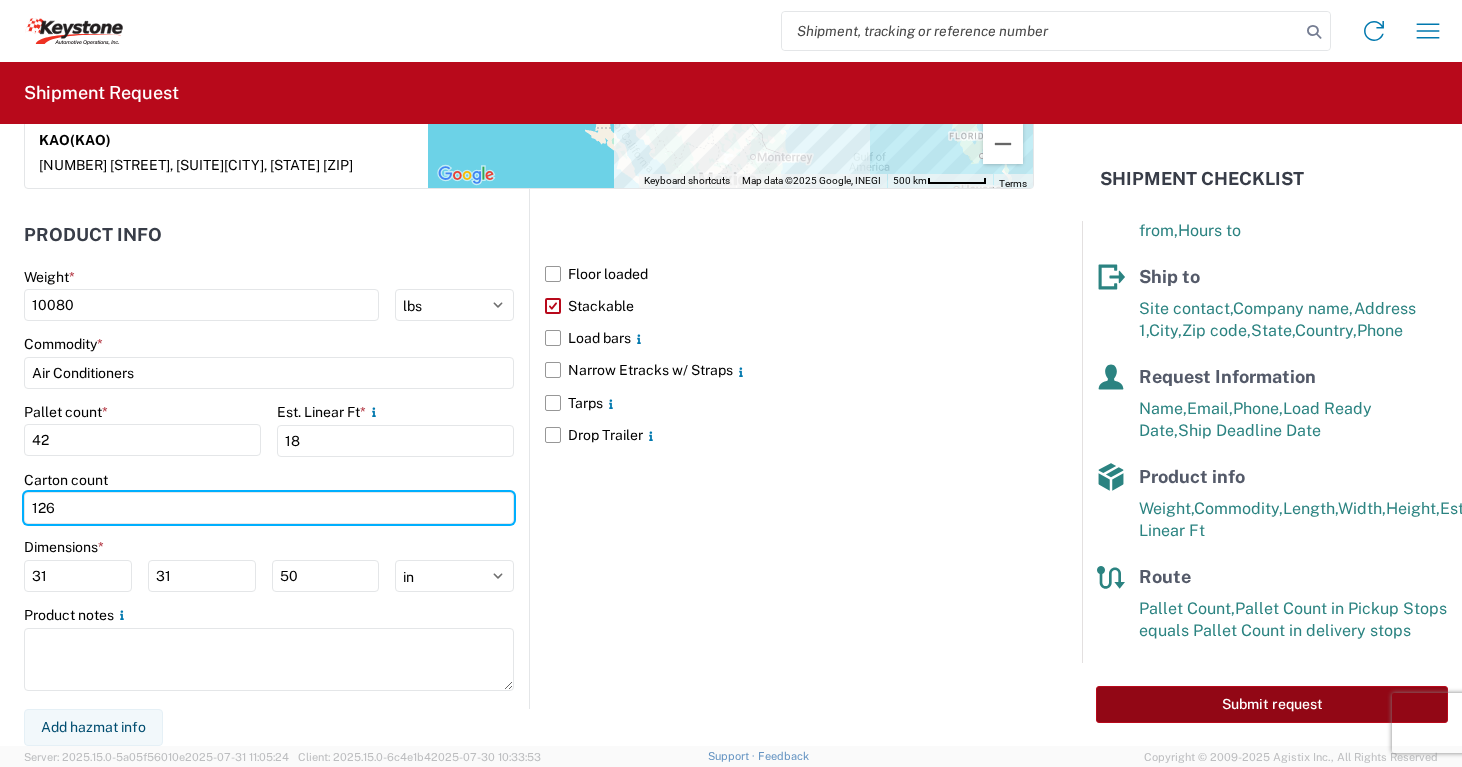 type on "126" 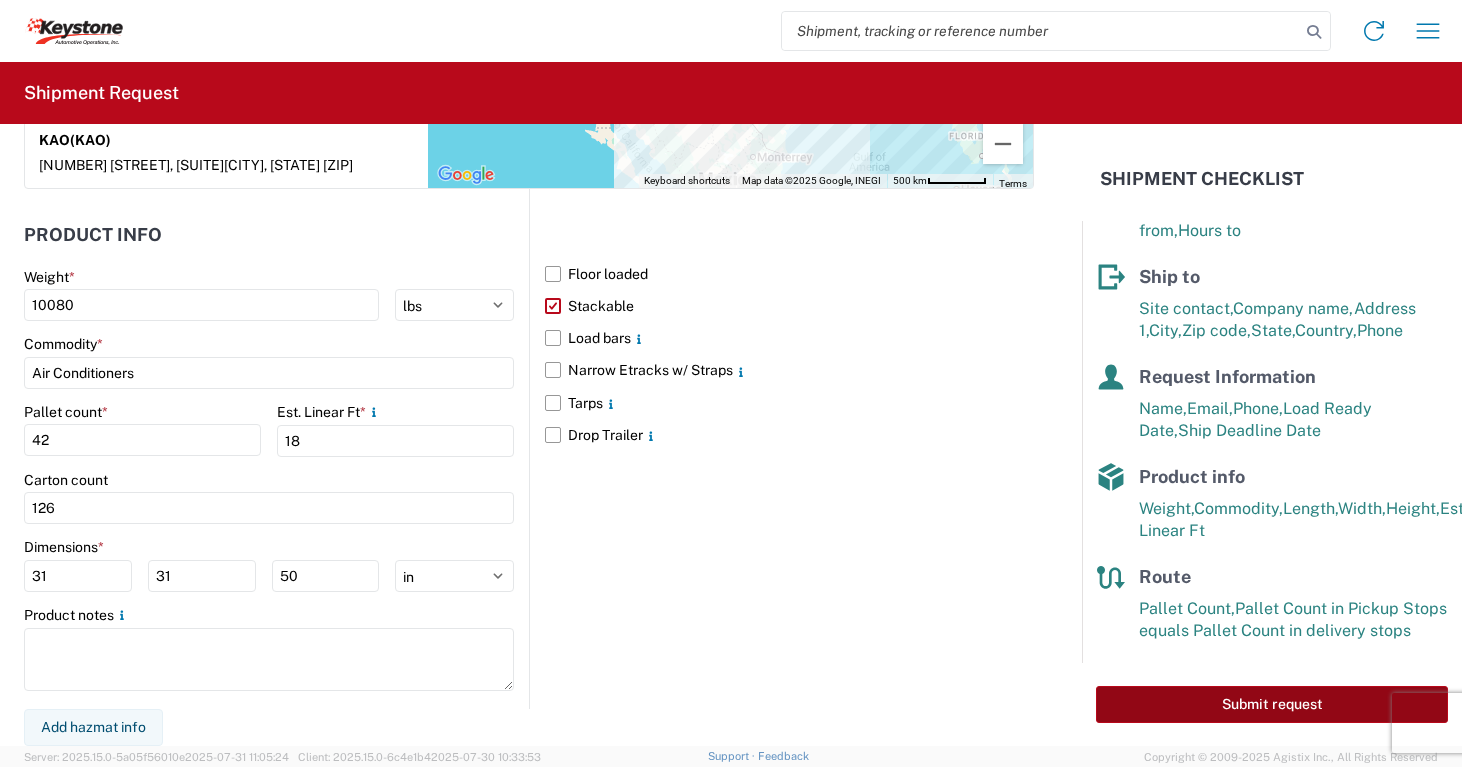 click on "Submit request" 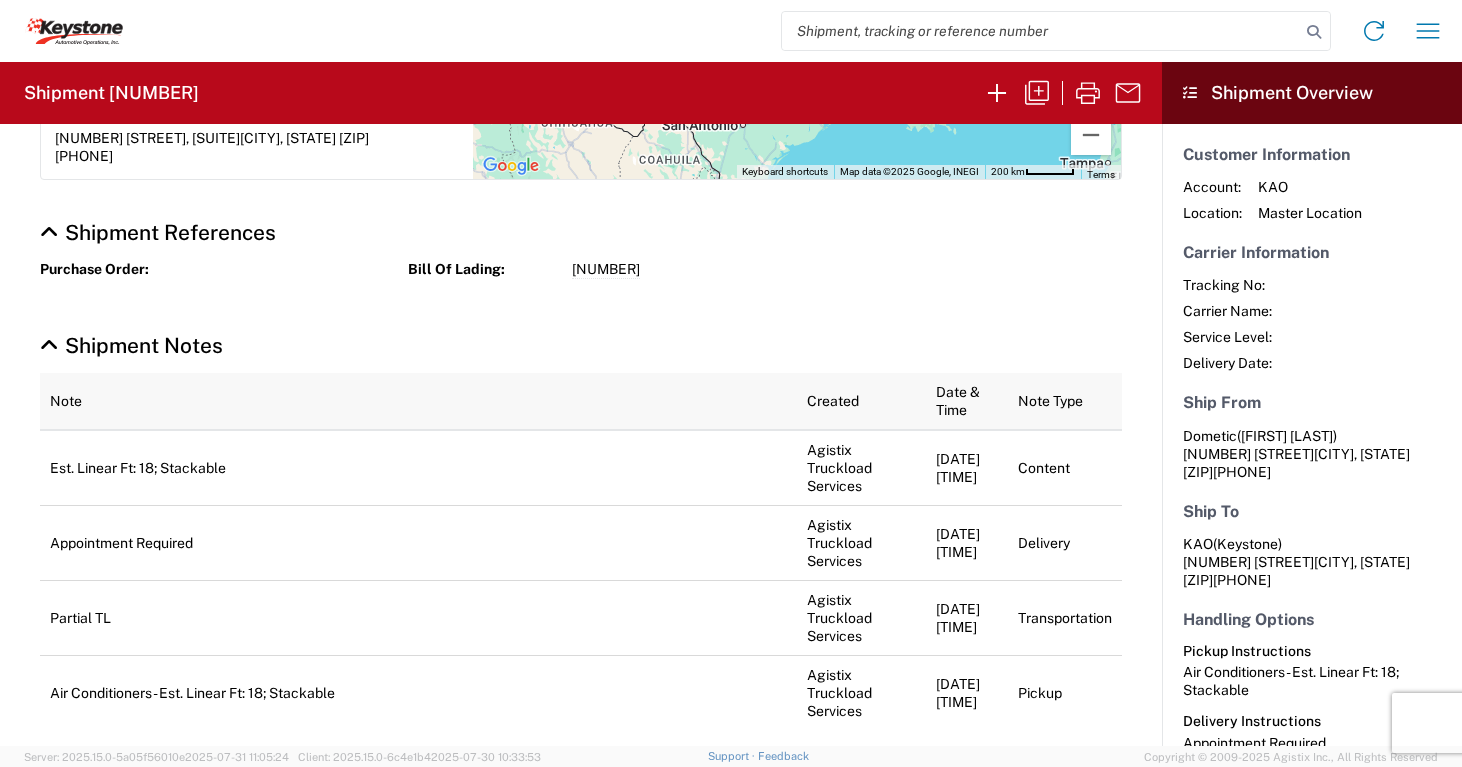 scroll, scrollTop: 0, scrollLeft: 0, axis: both 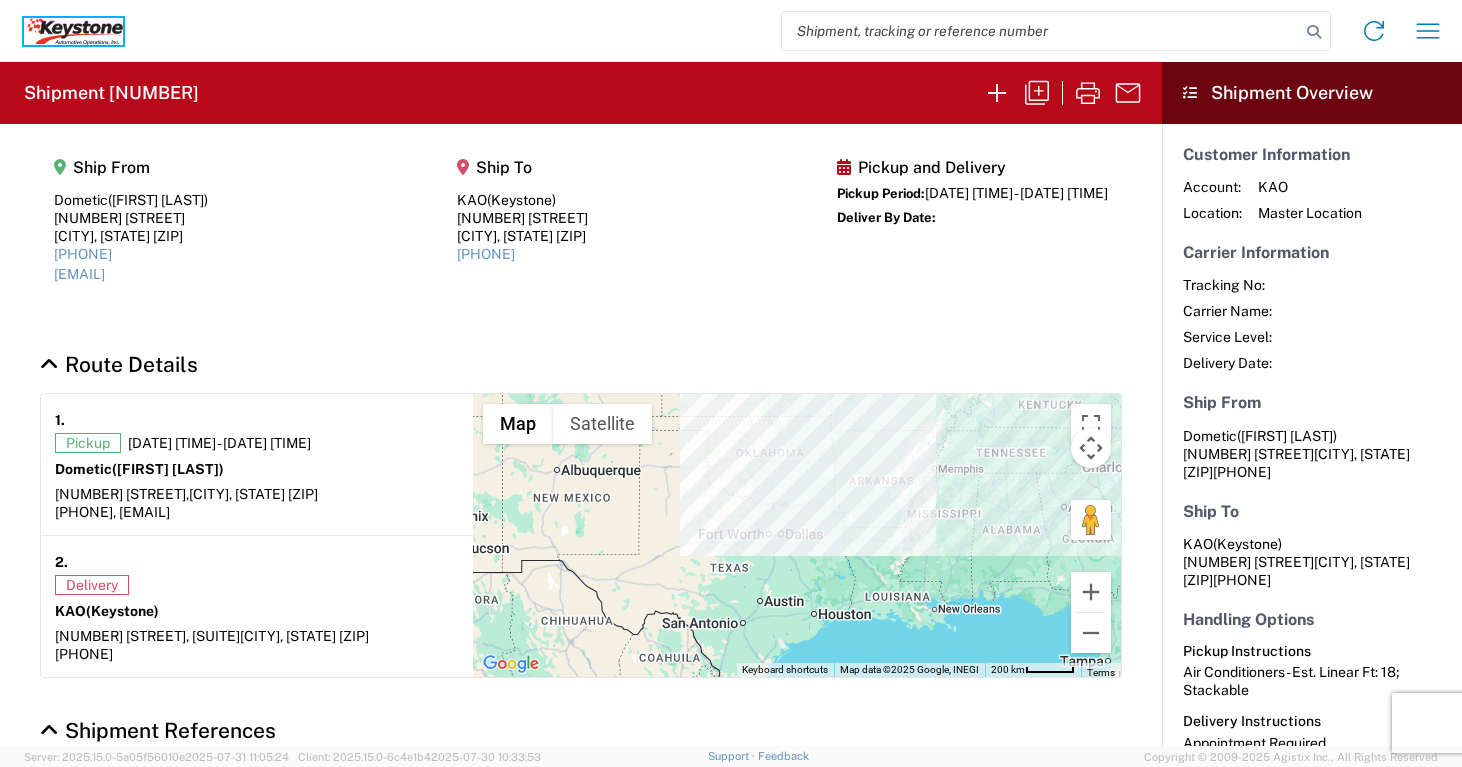 click 